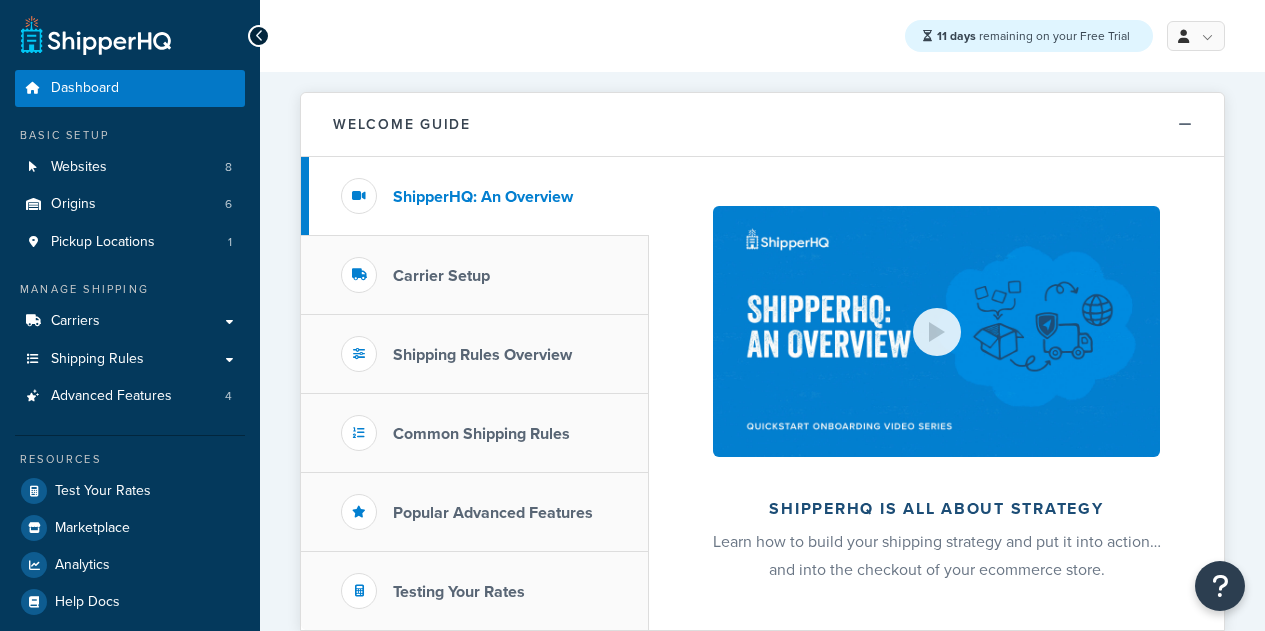 scroll, scrollTop: 0, scrollLeft: 0, axis: both 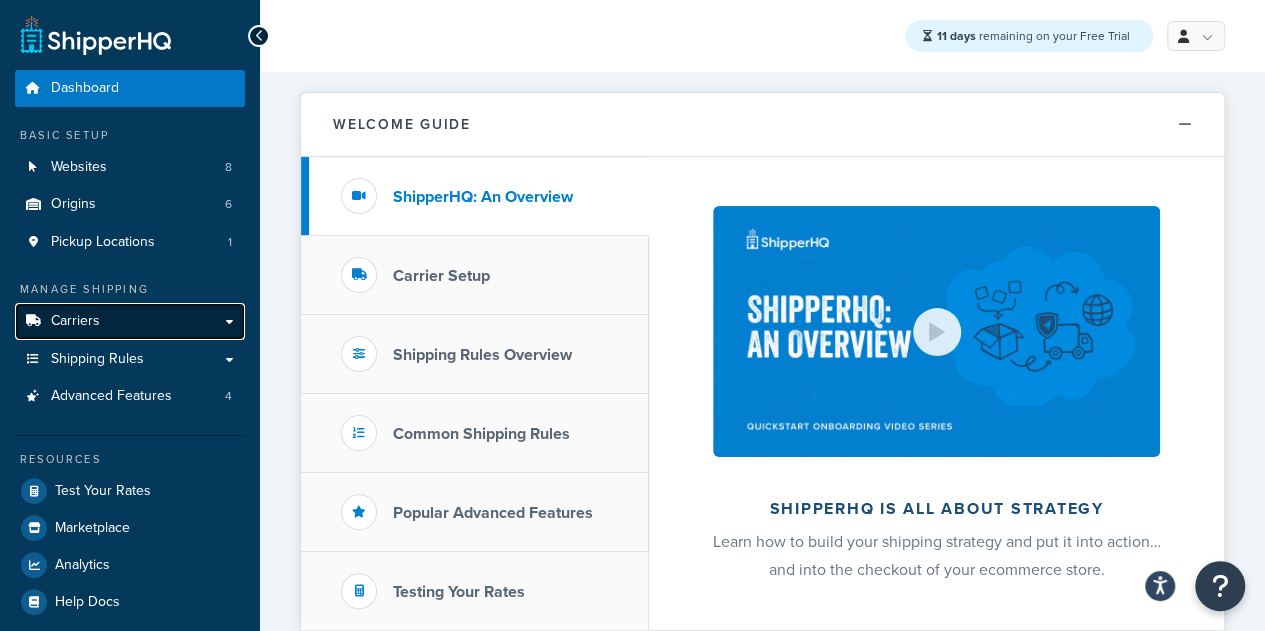 click on "Carriers" at bounding box center [130, 321] 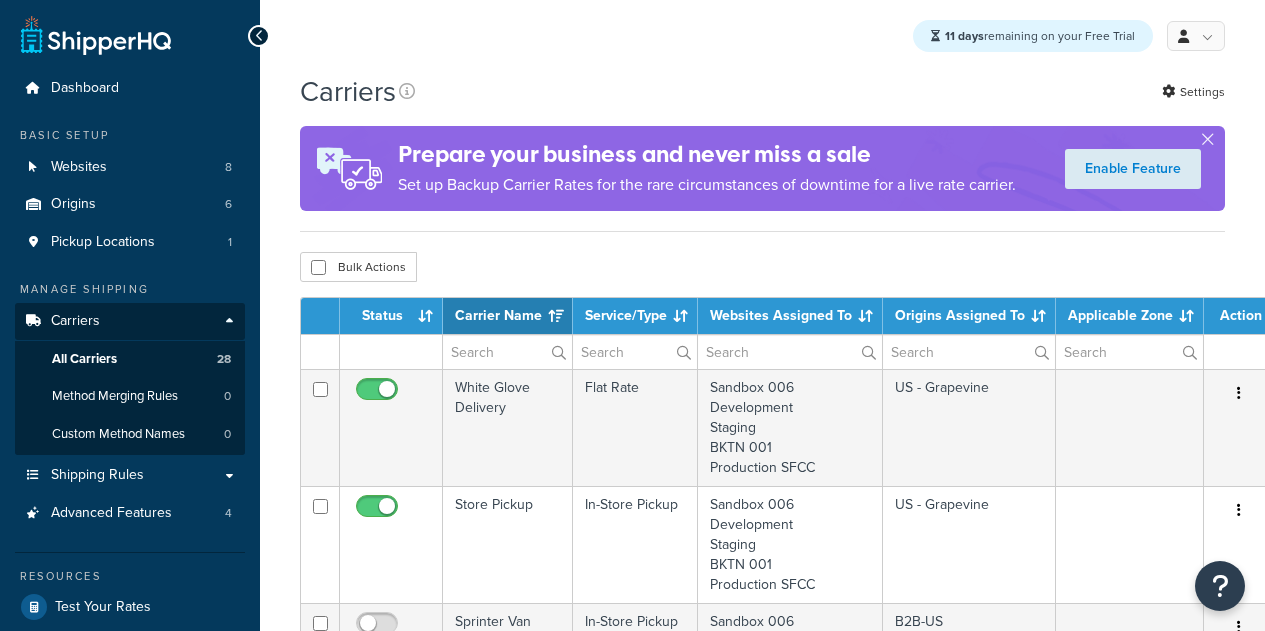 select on "15" 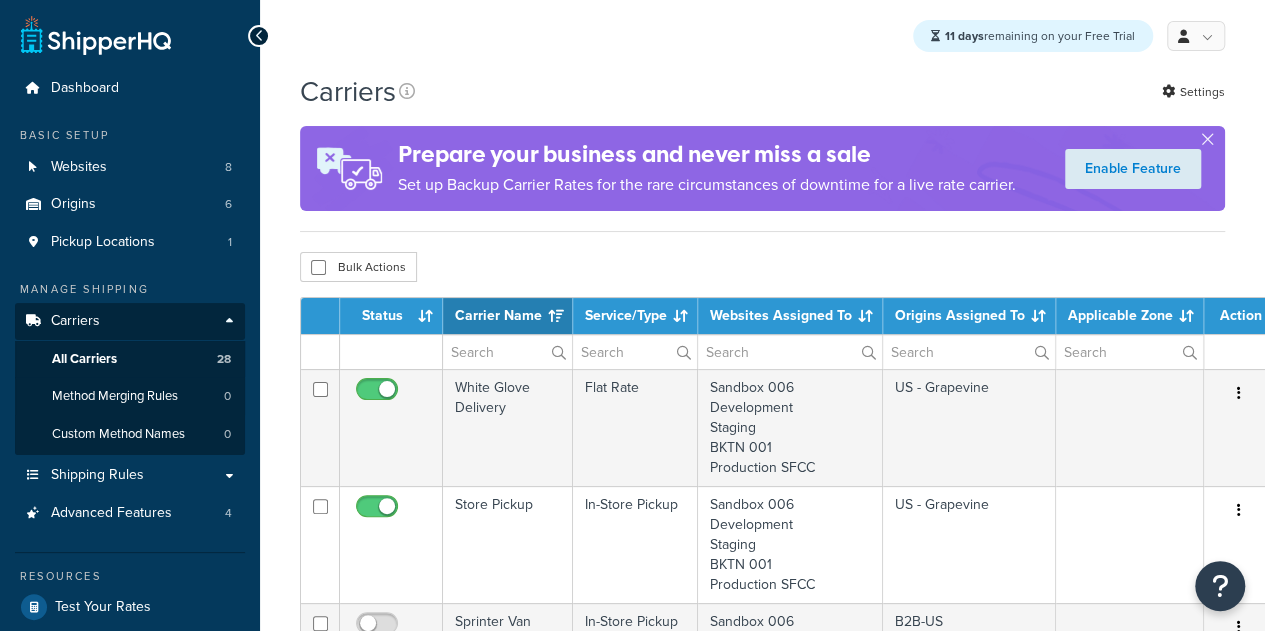 scroll, scrollTop: 0, scrollLeft: 0, axis: both 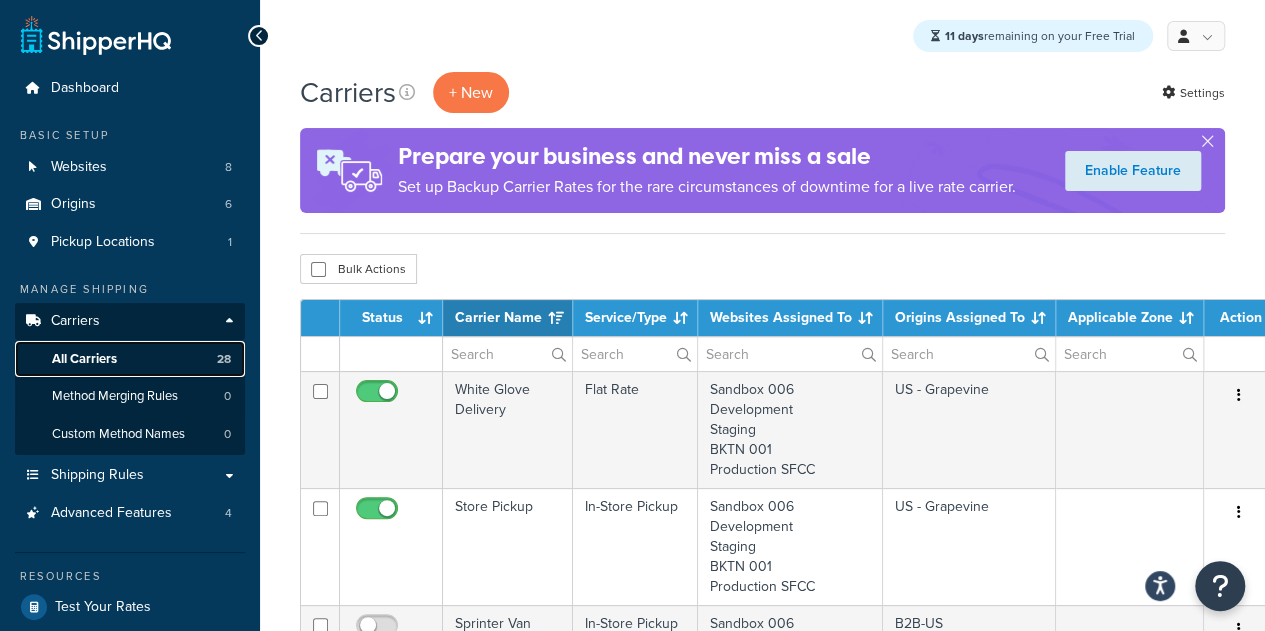 click on "All Carriers" at bounding box center (84, 359) 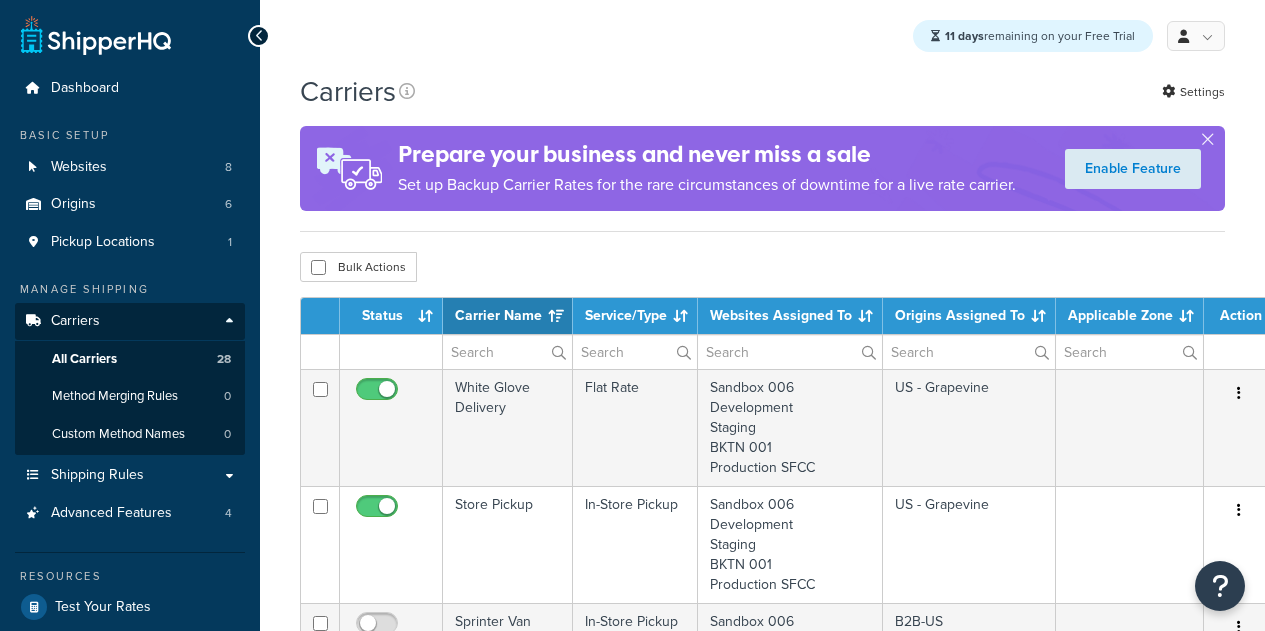 select on "15" 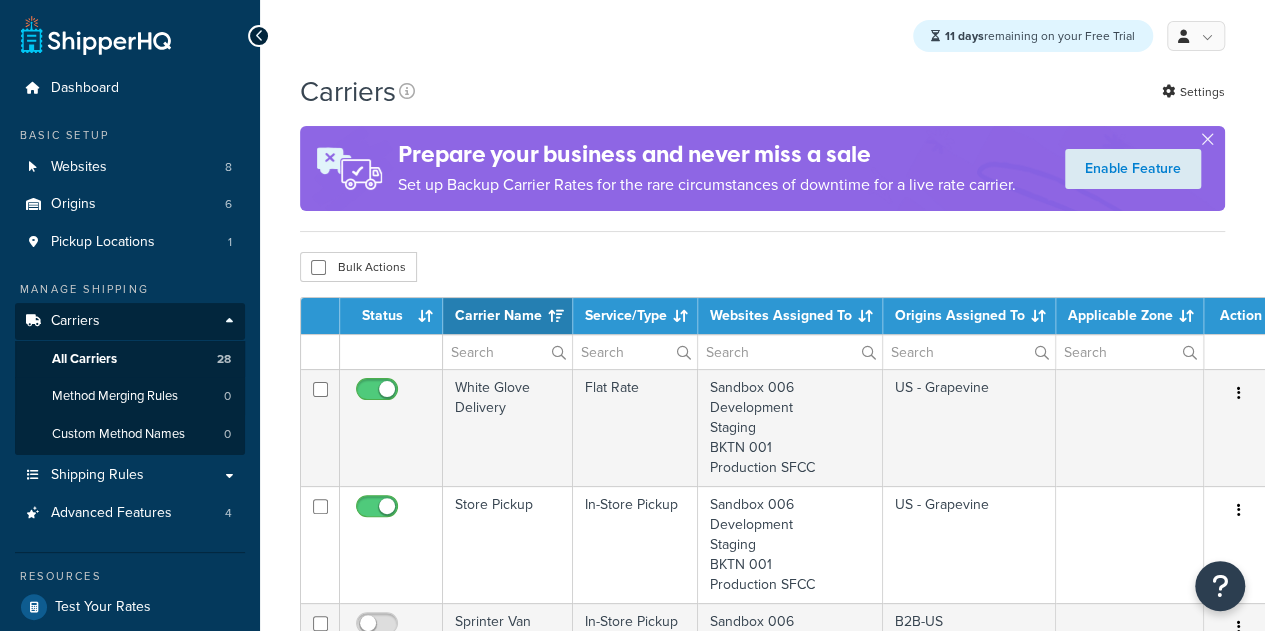 scroll, scrollTop: 0, scrollLeft: 0, axis: both 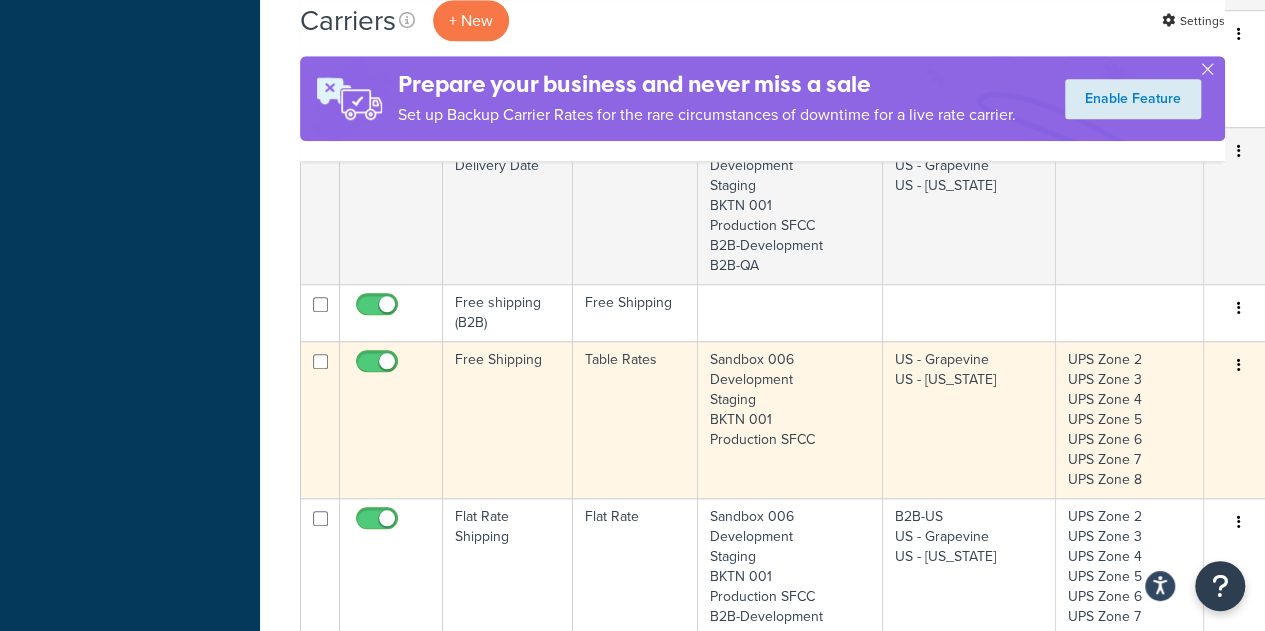 click at bounding box center (1239, 366) 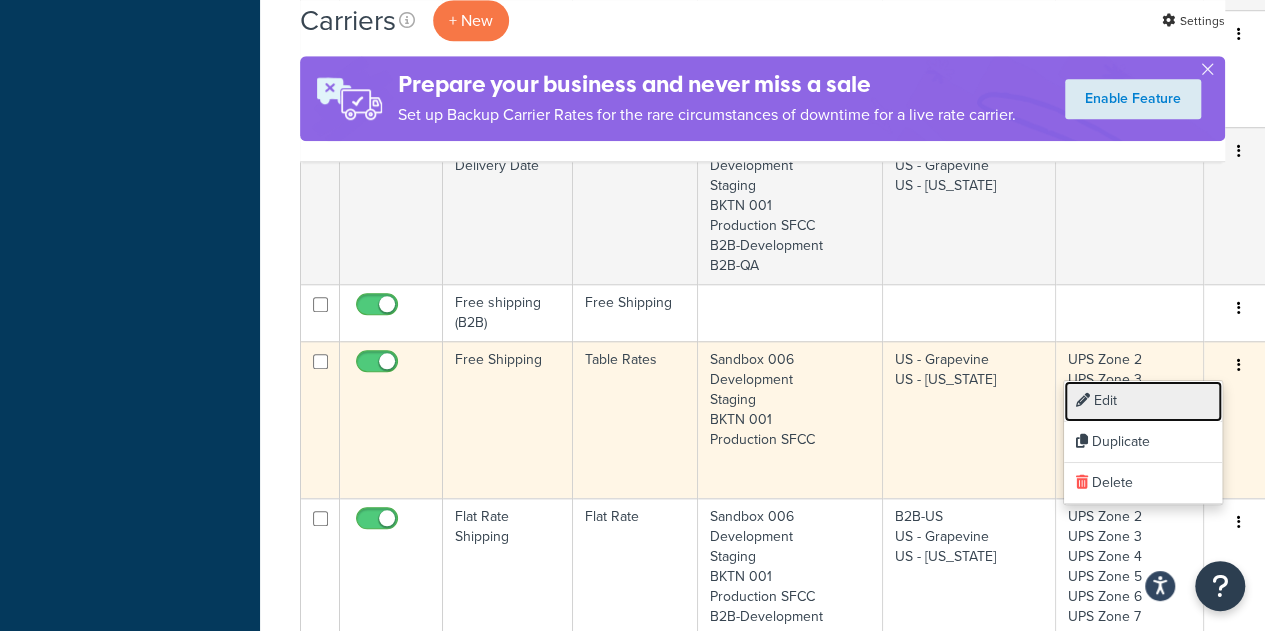 click on "Edit" at bounding box center (1143, 401) 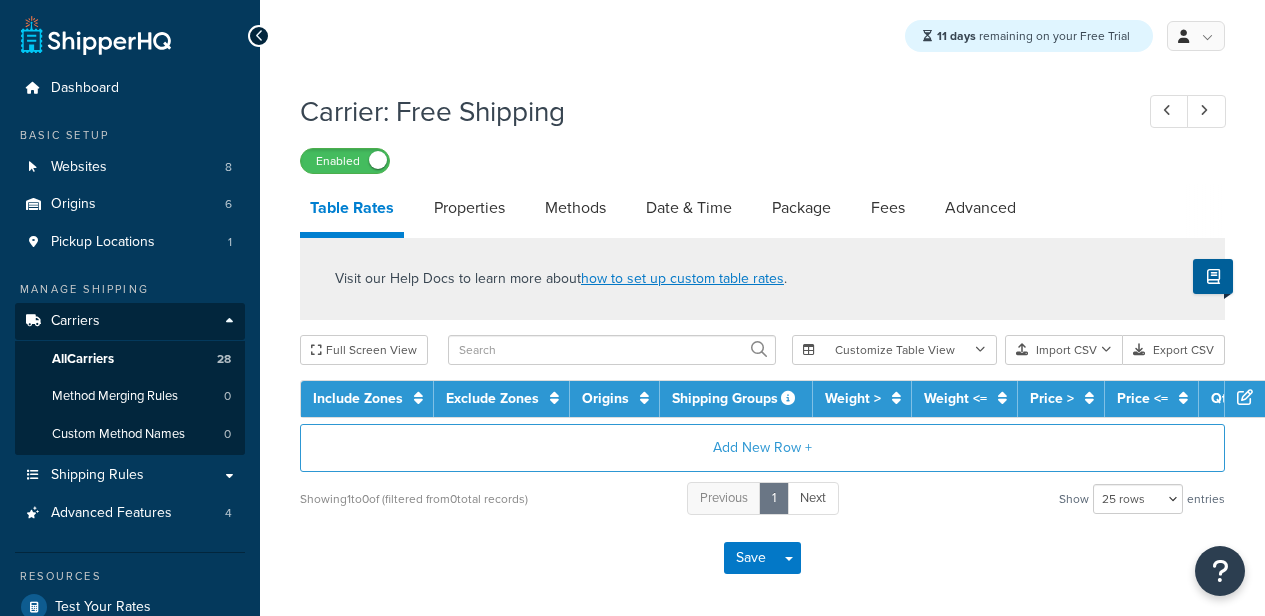 select on "25" 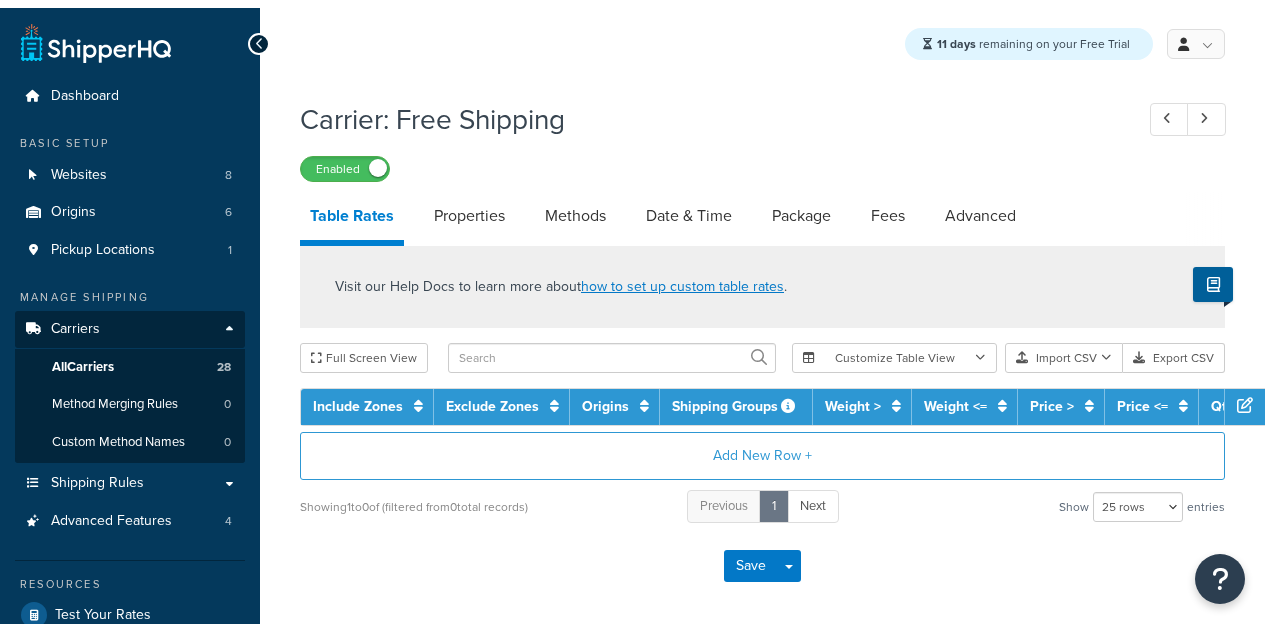scroll, scrollTop: 0, scrollLeft: 0, axis: both 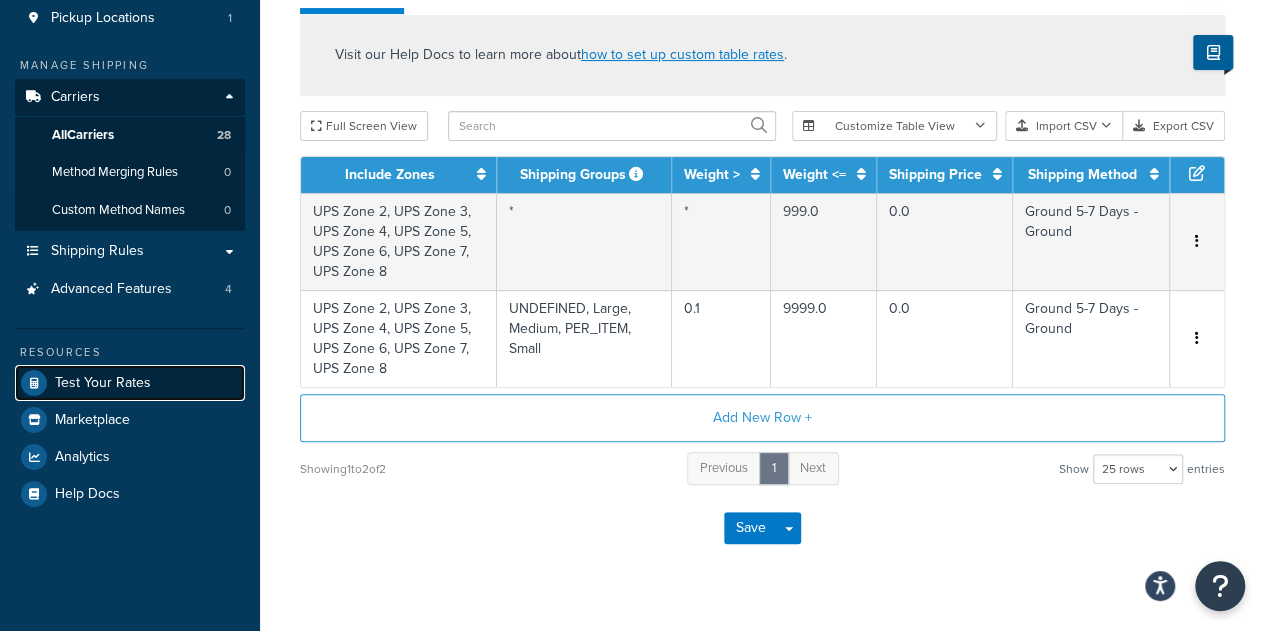 click on "Test Your Rates" at bounding box center [103, 383] 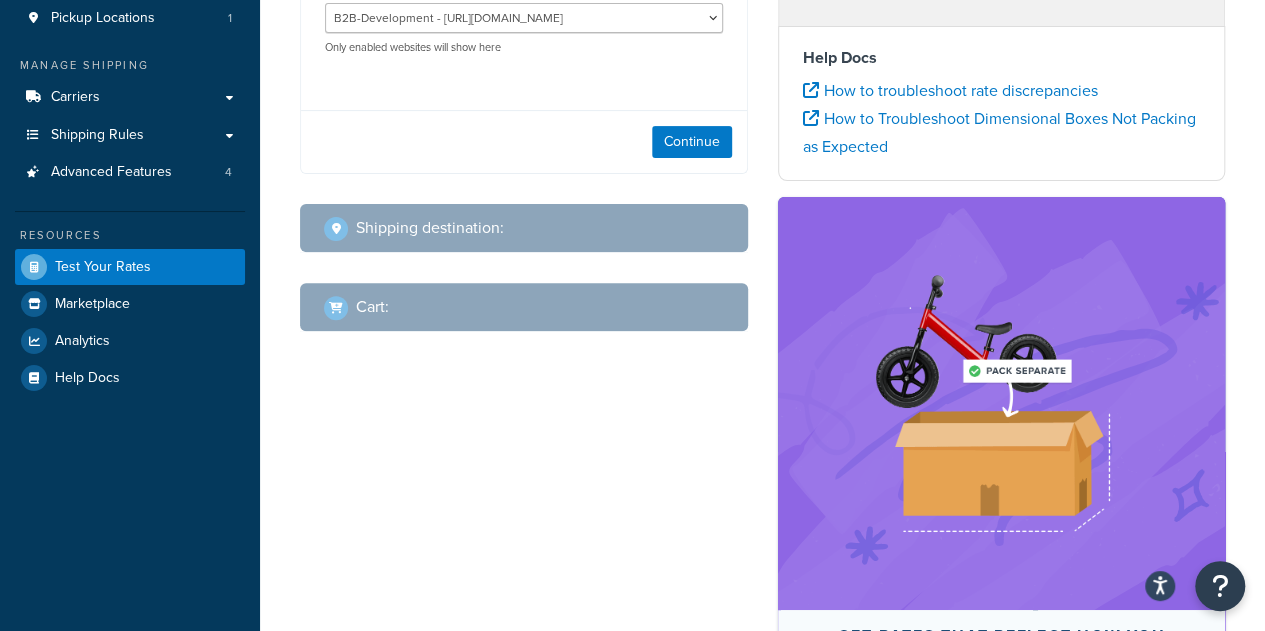 scroll, scrollTop: 0, scrollLeft: 0, axis: both 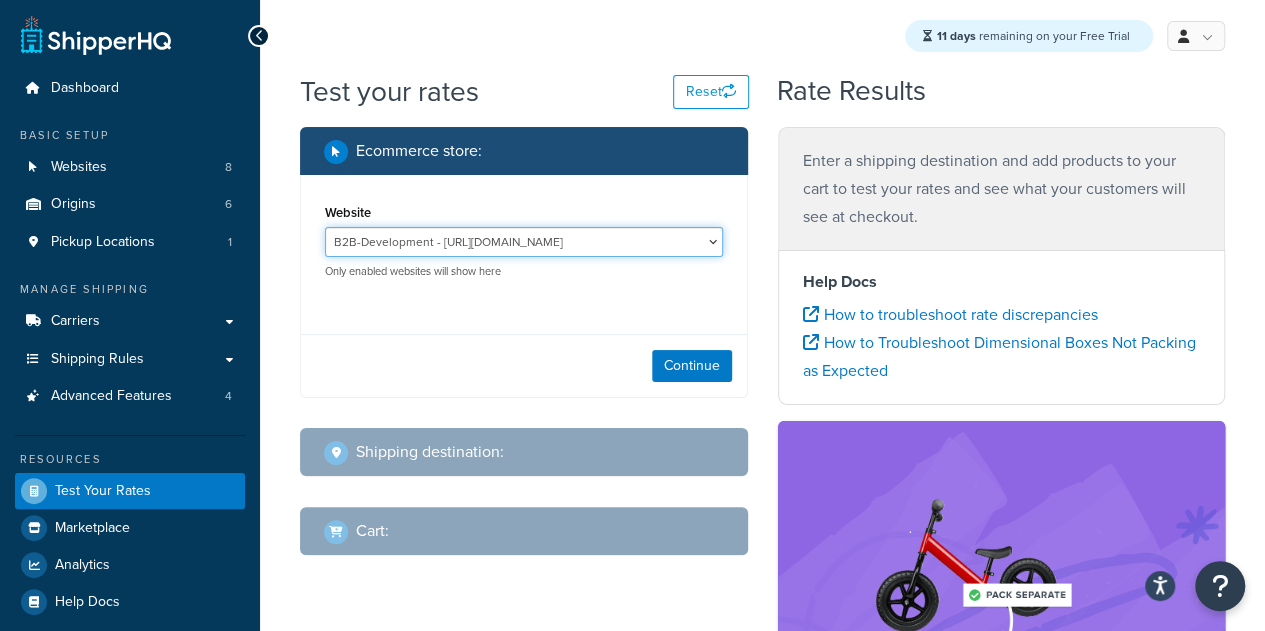 click on "B2B-Development - [URL][DOMAIN_NAME] B2B-QA - [URL][DOMAIN_NAME] BKTN 001 - [URL][DOMAIN_NAME] Development - [DOMAIN_NAME] Production SFCC - [DOMAIN_NAME] Sandbox 006 - [DOMAIN_NAME] Staging - [DOMAIN_NAME]" at bounding box center (524, 242) 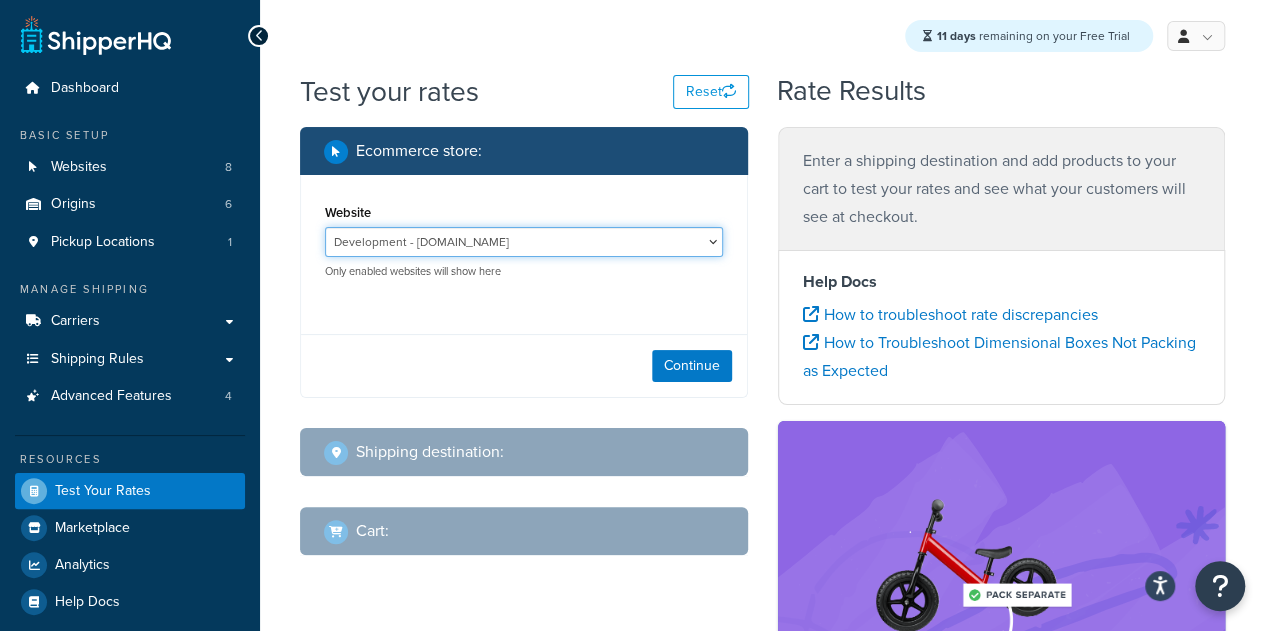 click on "B2B-Development - [URL][DOMAIN_NAME] B2B-QA - [URL][DOMAIN_NAME] BKTN 001 - [URL][DOMAIN_NAME] Development - [DOMAIN_NAME] Production SFCC - [DOMAIN_NAME] Sandbox 006 - [DOMAIN_NAME] Staging - [DOMAIN_NAME]" at bounding box center (524, 242) 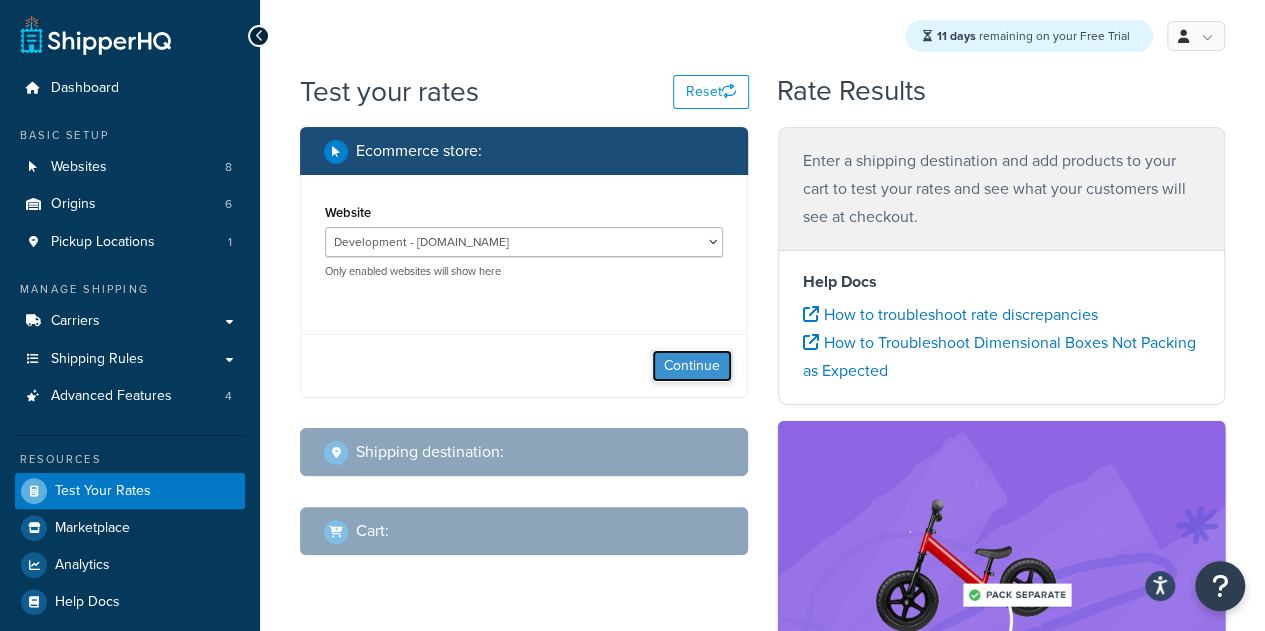 click on "Continue" at bounding box center [692, 366] 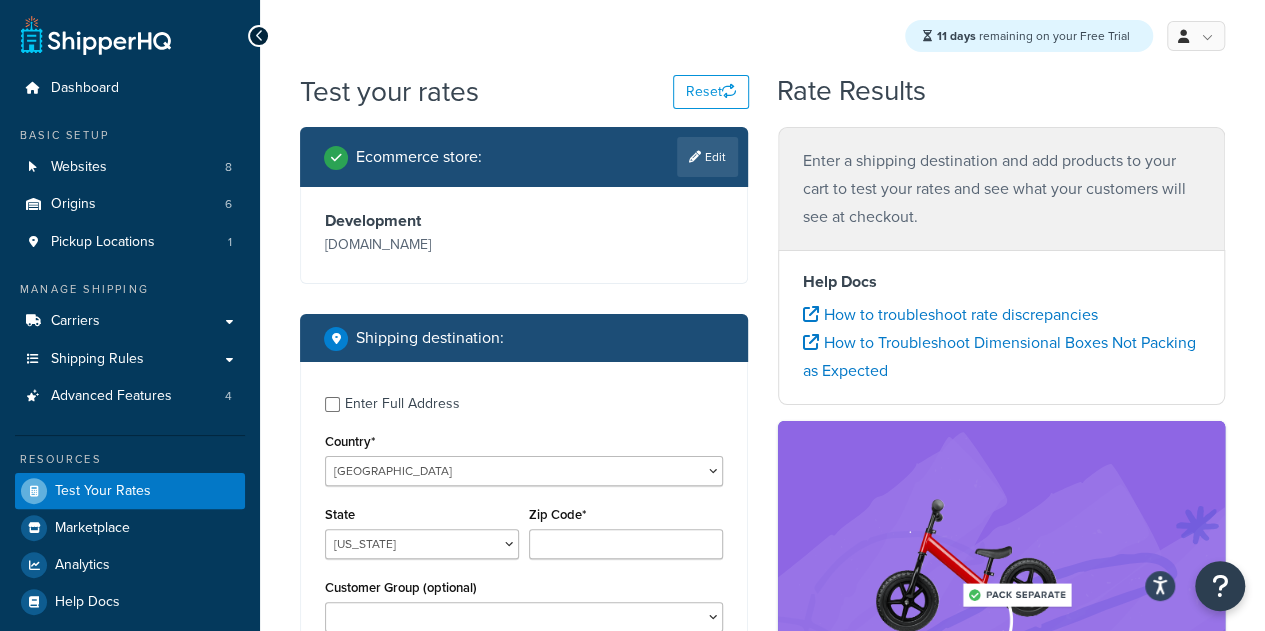 click on "Development [DOMAIN_NAME]" at bounding box center [524, 235] 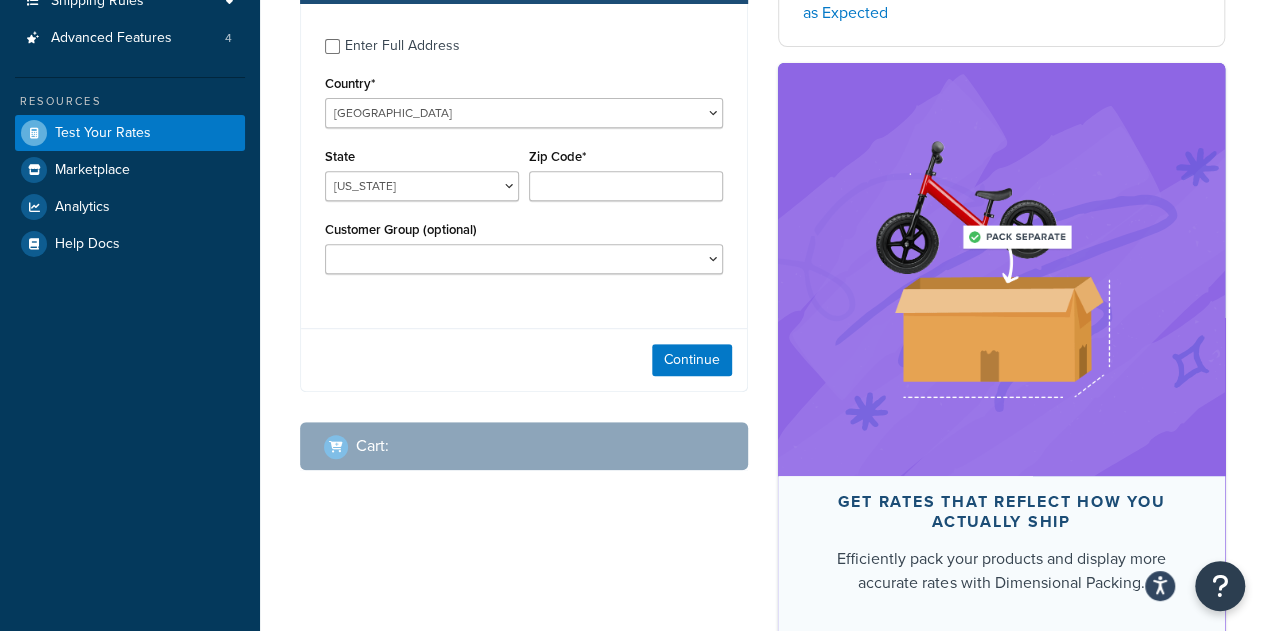scroll, scrollTop: 360, scrollLeft: 0, axis: vertical 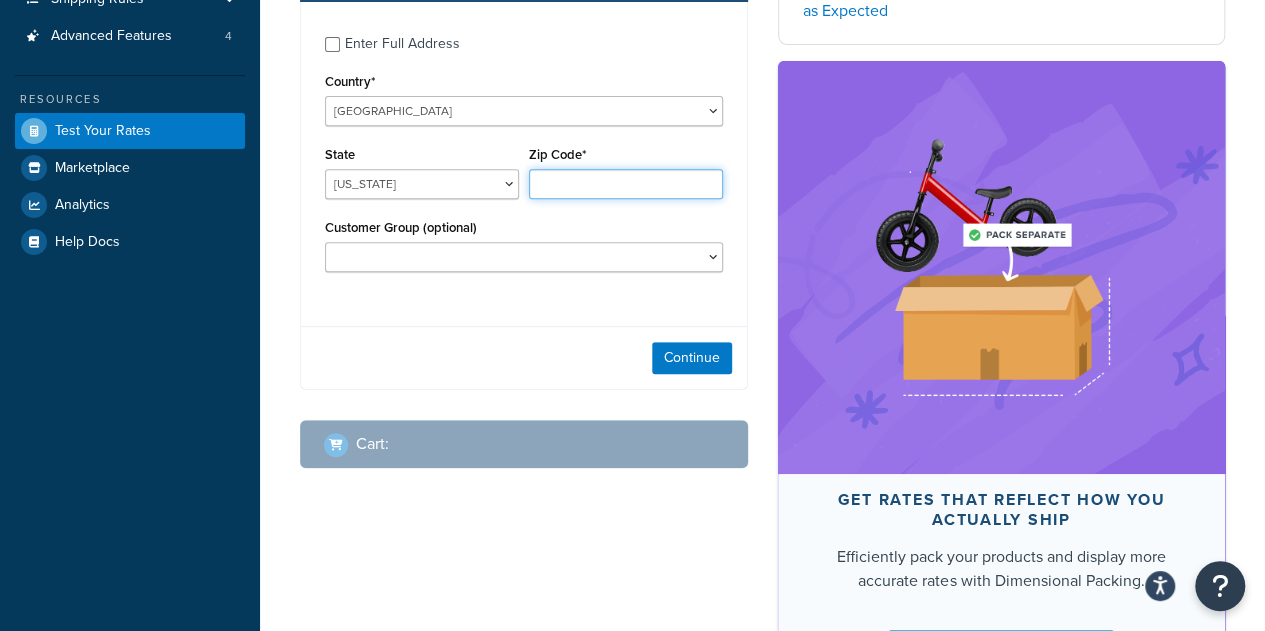 click on "Zip Code*" at bounding box center (626, 184) 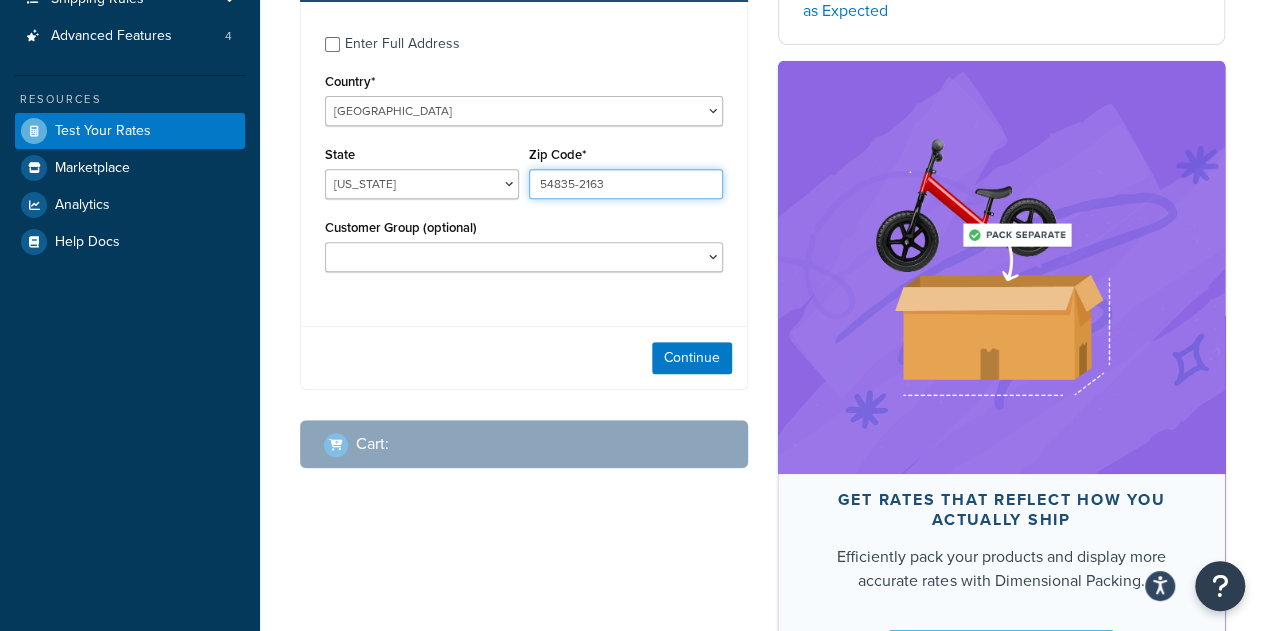 type on "54835-2163" 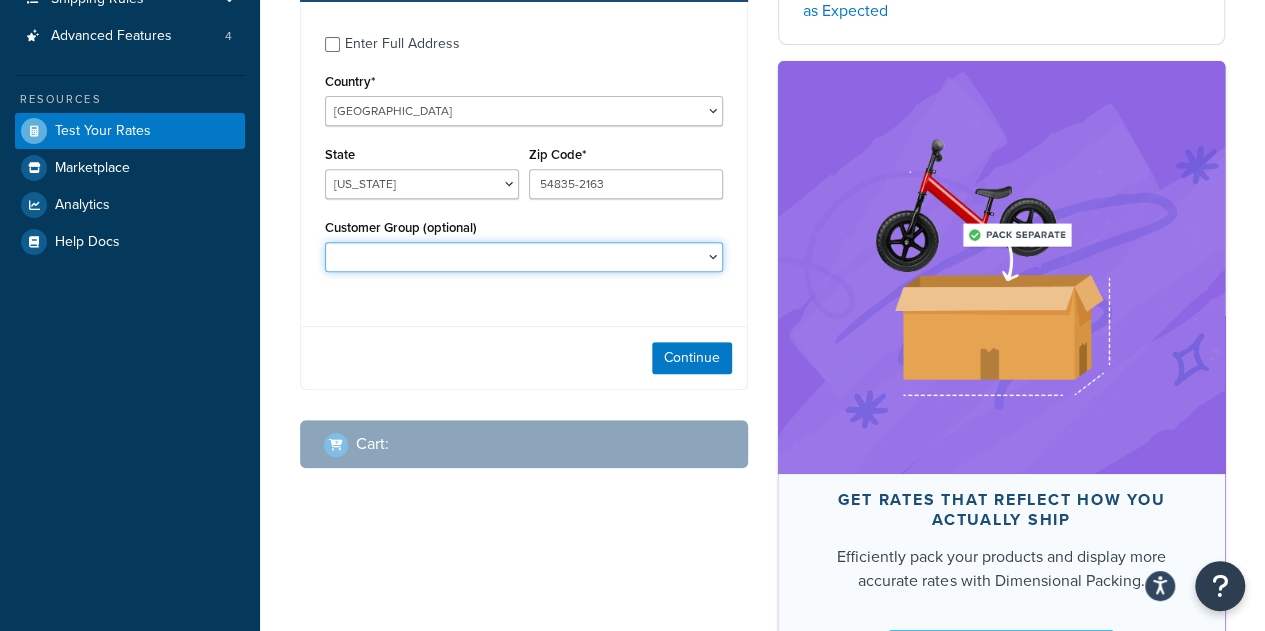 click on "Logged In  Not Logged in  Retail  Wholesale" at bounding box center (524, 257) 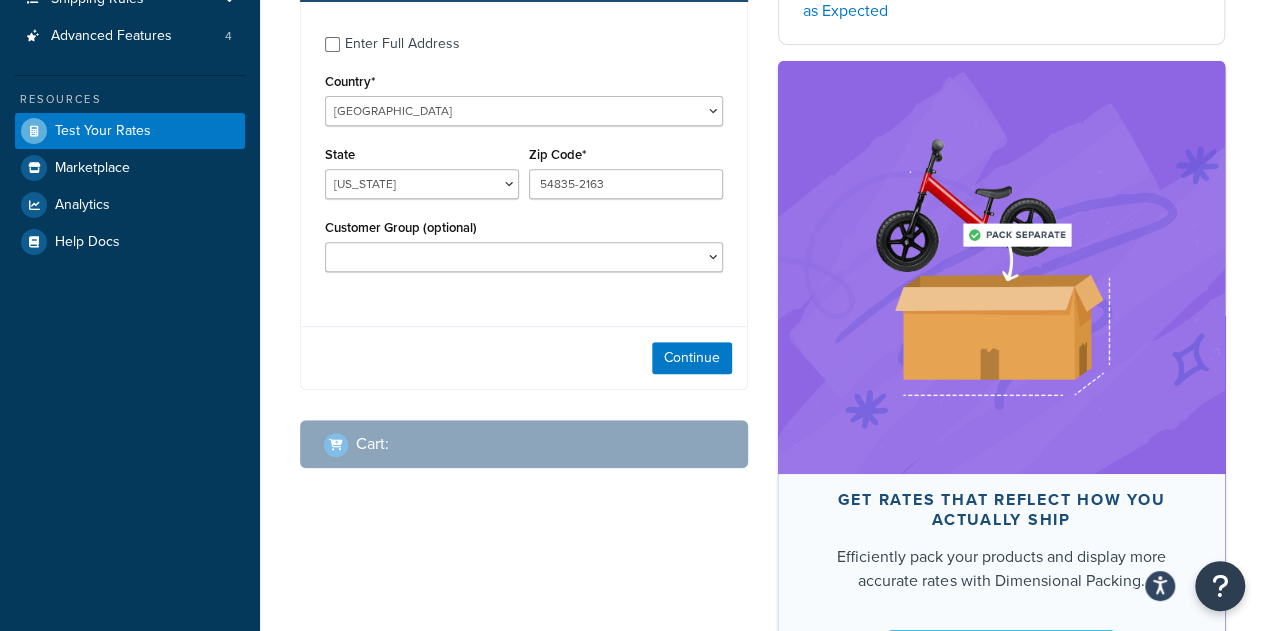 click on "Ecommerce store :  Edit Development [DOMAIN_NAME] Shipping destination :   Enter Full Address Country*   [GEOGRAPHIC_DATA]  [GEOGRAPHIC_DATA]  [GEOGRAPHIC_DATA]  [GEOGRAPHIC_DATA]  [GEOGRAPHIC_DATA]  [GEOGRAPHIC_DATA]  [US_STATE]  [GEOGRAPHIC_DATA]  [GEOGRAPHIC_DATA]  [GEOGRAPHIC_DATA]  [GEOGRAPHIC_DATA]  [GEOGRAPHIC_DATA]  [GEOGRAPHIC_DATA]  [GEOGRAPHIC_DATA]  [GEOGRAPHIC_DATA]  [GEOGRAPHIC_DATA]  [GEOGRAPHIC_DATA]  [GEOGRAPHIC_DATA]  [GEOGRAPHIC_DATA]  [GEOGRAPHIC_DATA]  [GEOGRAPHIC_DATA]  [GEOGRAPHIC_DATA]  [GEOGRAPHIC_DATA]  [GEOGRAPHIC_DATA]  [GEOGRAPHIC_DATA]  [GEOGRAPHIC_DATA]  [GEOGRAPHIC_DATA]  [GEOGRAPHIC_DATA]  [GEOGRAPHIC_DATA]  [GEOGRAPHIC_DATA]  [GEOGRAPHIC_DATA]  [GEOGRAPHIC_DATA]  [GEOGRAPHIC_DATA]  [GEOGRAPHIC_DATA]  [GEOGRAPHIC_DATA]  [GEOGRAPHIC_DATA]  [GEOGRAPHIC_DATA]  [GEOGRAPHIC_DATA]  [GEOGRAPHIC_DATA]  [GEOGRAPHIC_DATA]  [GEOGRAPHIC_DATA]  [GEOGRAPHIC_DATA]  [GEOGRAPHIC_DATA]  [GEOGRAPHIC_DATA]  [GEOGRAPHIC_DATA]  [GEOGRAPHIC_DATA]  [GEOGRAPHIC_DATA]  [GEOGRAPHIC_DATA]  [GEOGRAPHIC_DATA]  [GEOGRAPHIC_DATA]  [GEOGRAPHIC_DATA]  [GEOGRAPHIC_DATA]  [GEOGRAPHIC_DATA]  [GEOGRAPHIC_DATA], [GEOGRAPHIC_DATA]  [GEOGRAPHIC_DATA]  [GEOGRAPHIC_DATA]  [GEOGRAPHIC_DATA]  [GEOGRAPHIC_DATA]  [GEOGRAPHIC_DATA]  [GEOGRAPHIC_DATA]  [GEOGRAPHIC_DATA]  [GEOGRAPHIC_DATA]  [GEOGRAPHIC_DATA]  [GEOGRAPHIC_DATA]  [GEOGRAPHIC_DATA]  [GEOGRAPHIC_DATA]  [GEOGRAPHIC_DATA]  [GEOGRAPHIC_DATA]  [GEOGRAPHIC_DATA]  [GEOGRAPHIC_DATA]" at bounding box center (524, 133) 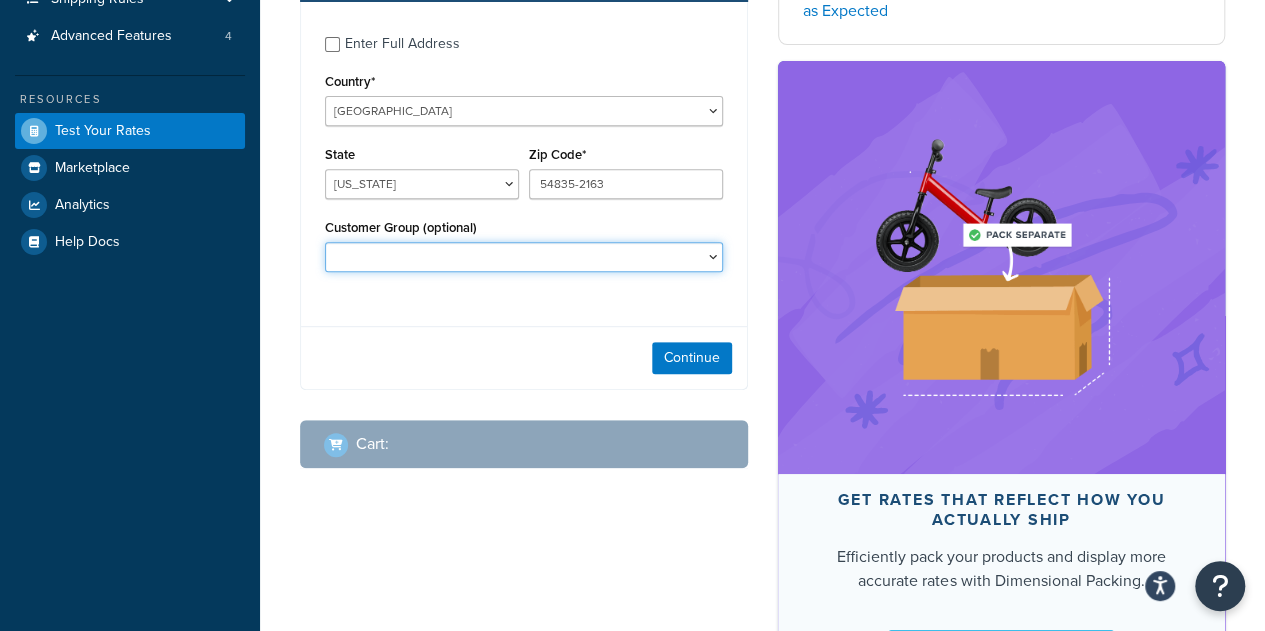 click on "Logged In  Not Logged in  Retail  Wholesale" at bounding box center (524, 257) 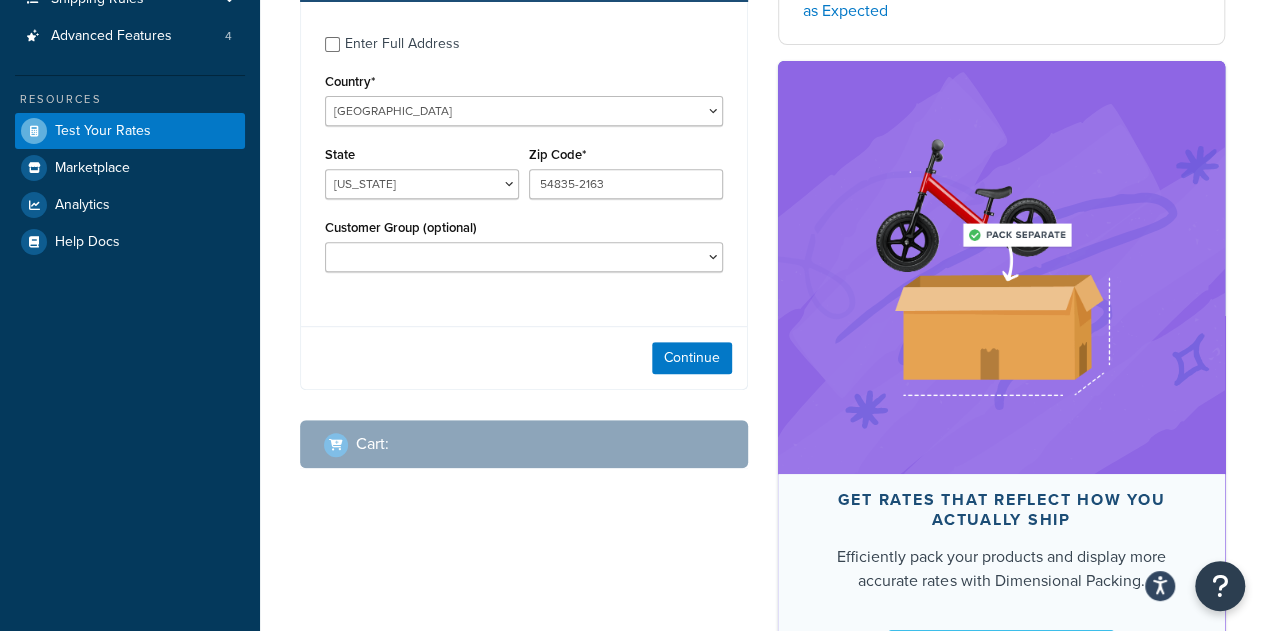click on "Test your rates Reset   Rate Results Ecommerce store :  Edit Development [DOMAIN_NAME] Shipping destination :   Enter Full Address Country*   [GEOGRAPHIC_DATA]  [GEOGRAPHIC_DATA]  [GEOGRAPHIC_DATA]  [GEOGRAPHIC_DATA]  [GEOGRAPHIC_DATA]  [GEOGRAPHIC_DATA]  [US_STATE]  [GEOGRAPHIC_DATA]  [GEOGRAPHIC_DATA]  [GEOGRAPHIC_DATA]  [GEOGRAPHIC_DATA]  [GEOGRAPHIC_DATA]  [GEOGRAPHIC_DATA]  [GEOGRAPHIC_DATA]  [GEOGRAPHIC_DATA]  [GEOGRAPHIC_DATA]  [GEOGRAPHIC_DATA]  [GEOGRAPHIC_DATA]  [GEOGRAPHIC_DATA]  [GEOGRAPHIC_DATA]  [GEOGRAPHIC_DATA]  [GEOGRAPHIC_DATA]  [GEOGRAPHIC_DATA]  [GEOGRAPHIC_DATA]  [GEOGRAPHIC_DATA]  [GEOGRAPHIC_DATA]  [GEOGRAPHIC_DATA]  [GEOGRAPHIC_DATA]  [GEOGRAPHIC_DATA]  [GEOGRAPHIC_DATA], [GEOGRAPHIC_DATA]  [GEOGRAPHIC_DATA]  [GEOGRAPHIC_DATA]  [GEOGRAPHIC_DATA]  [GEOGRAPHIC_DATA]  [GEOGRAPHIC_DATA]  [GEOGRAPHIC_DATA] [GEOGRAPHIC_DATA]  [GEOGRAPHIC_DATA]  [GEOGRAPHIC_DATA]  [GEOGRAPHIC_DATA]  [GEOGRAPHIC_DATA]  [GEOGRAPHIC_DATA]  [GEOGRAPHIC_DATA]  [GEOGRAPHIC_DATA]  [GEOGRAPHIC_DATA]  [GEOGRAPHIC_DATA]  [GEOGRAPHIC_DATA]  [GEOGRAPHIC_DATA]  [GEOGRAPHIC_DATA]  [GEOGRAPHIC_DATA]  [GEOGRAPHIC_DATA]  [GEOGRAPHIC_DATA]  [GEOGRAPHIC_DATA]  [GEOGRAPHIC_DATA]  [GEOGRAPHIC_DATA], [GEOGRAPHIC_DATA]  [GEOGRAPHIC_DATA]  [GEOGRAPHIC_DATA]  [GEOGRAPHIC_DATA]  [GEOGRAPHIC_DATA]  [GEOGRAPHIC_DATA]  [GEOGRAPHIC_DATA]  [GEOGRAPHIC_DATA]  [GEOGRAPHIC_DATA]  [GEOGRAPHIC_DATA]  [GEOGRAPHIC_DATA]  [GEOGRAPHIC_DATA]  [GEOGRAPHIC_DATA]  [GEOGRAPHIC_DATA]" at bounding box center [762, 233] 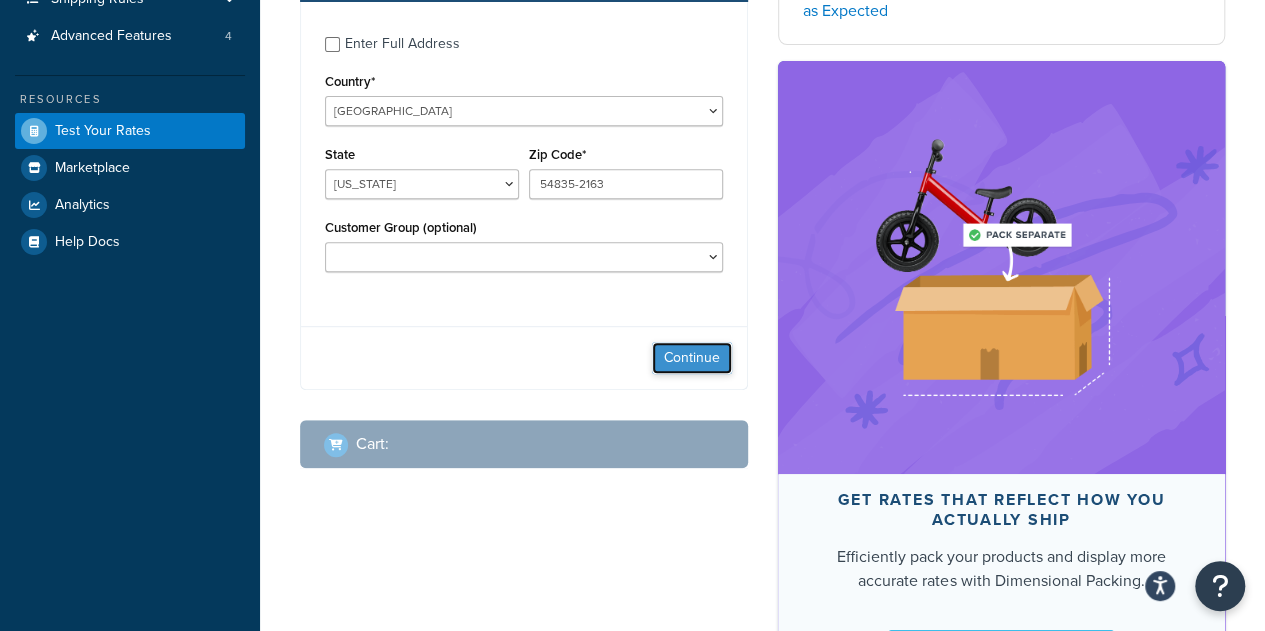 click on "Continue" at bounding box center (692, 358) 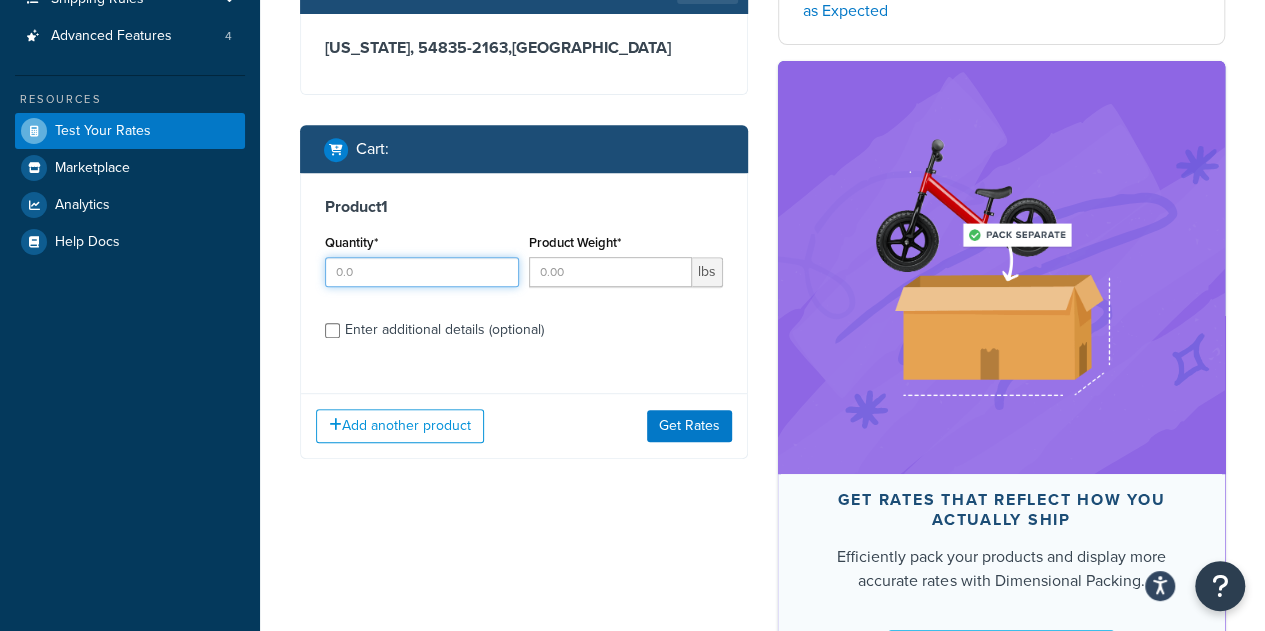 click on "Quantity*" at bounding box center [422, 272] 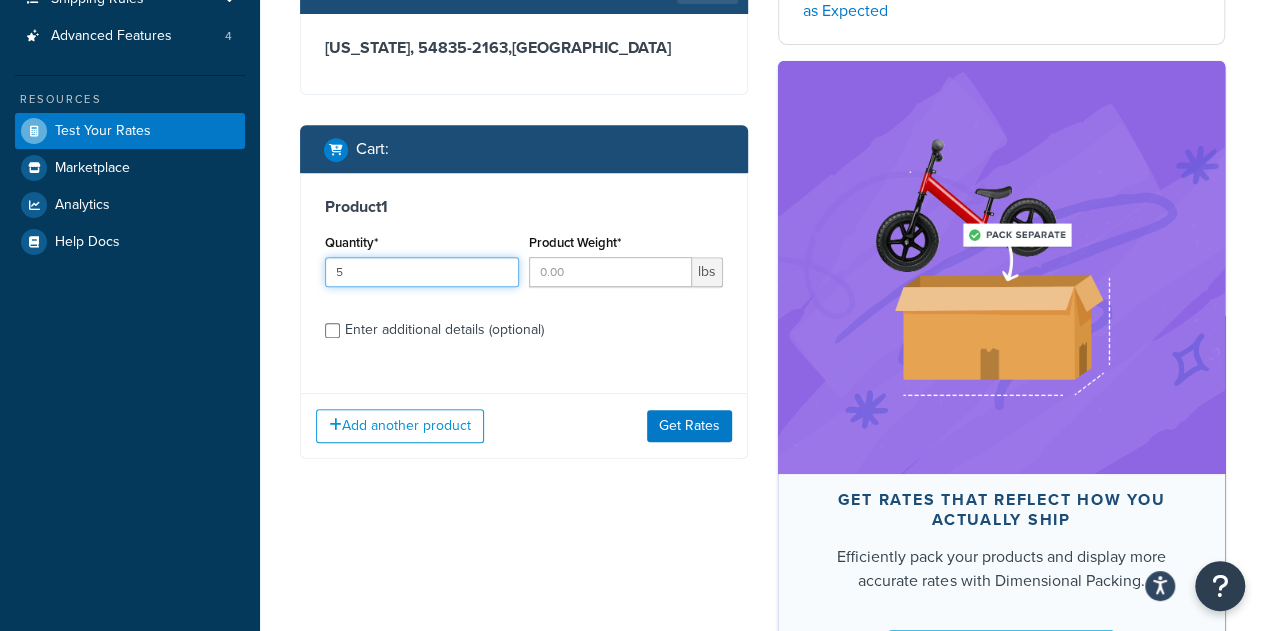 type on "5" 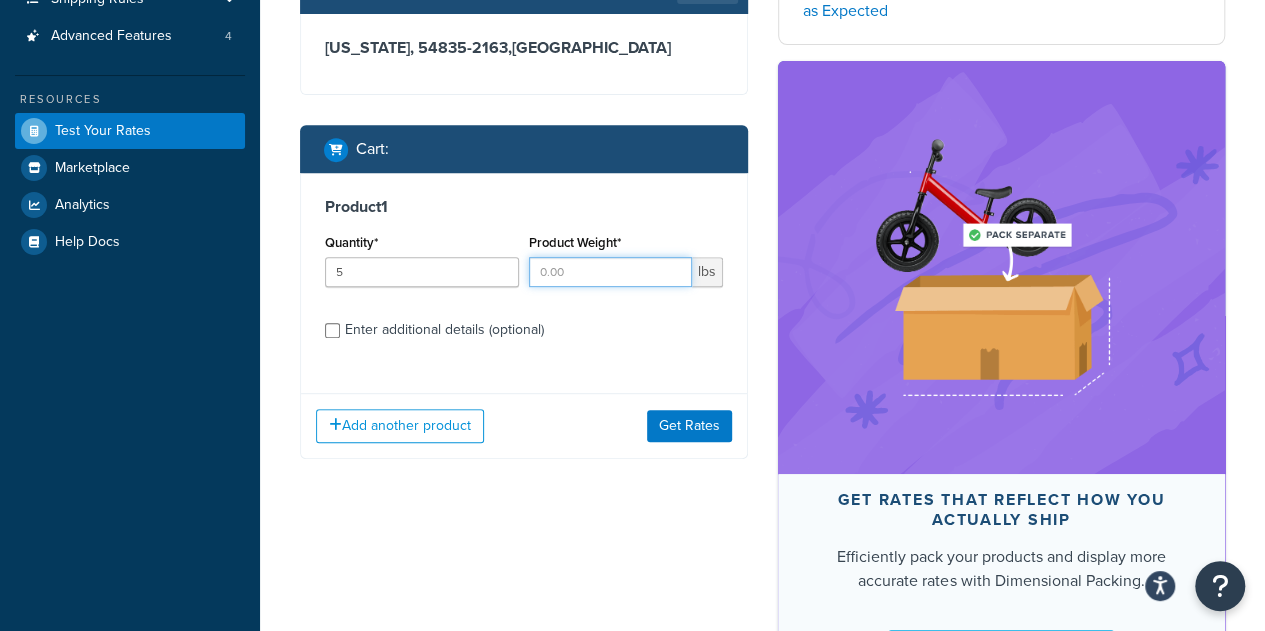 click on "Product Weight*" at bounding box center (610, 272) 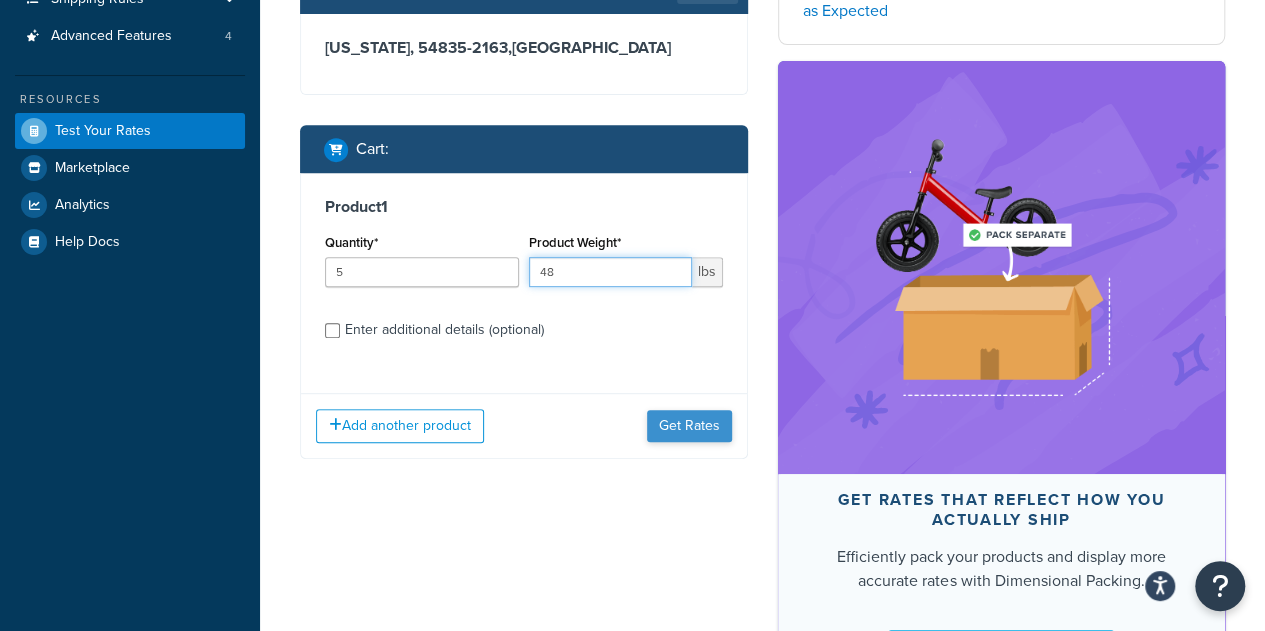 type on "48" 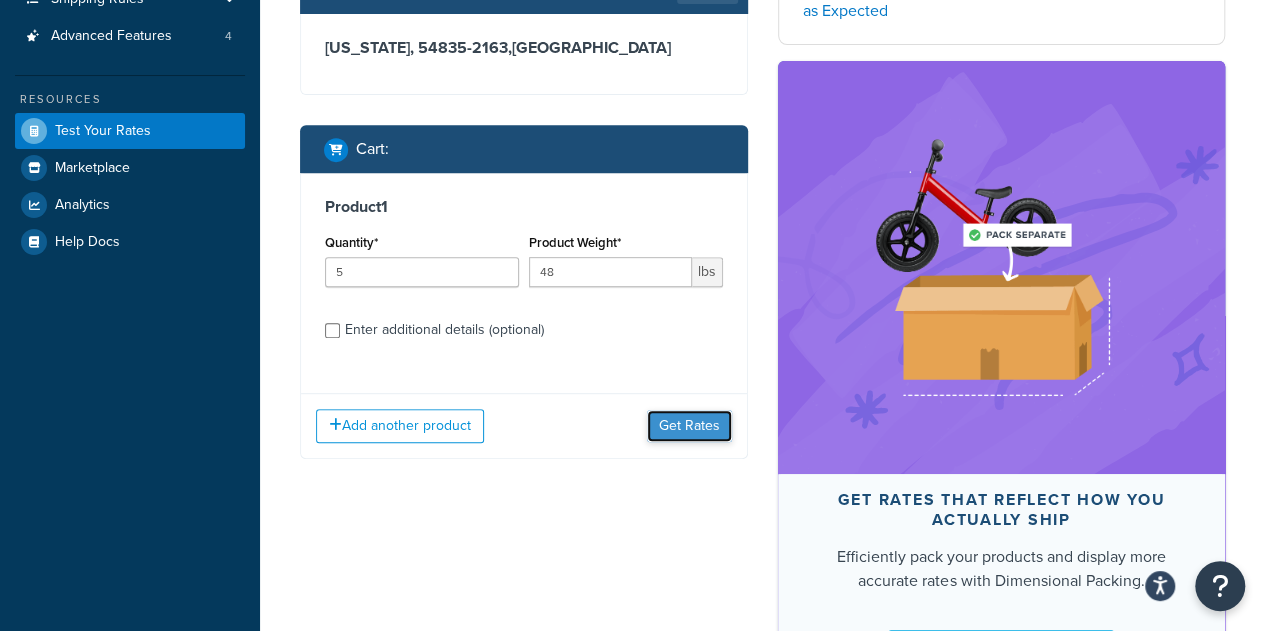 click on "Get Rates" at bounding box center [689, 426] 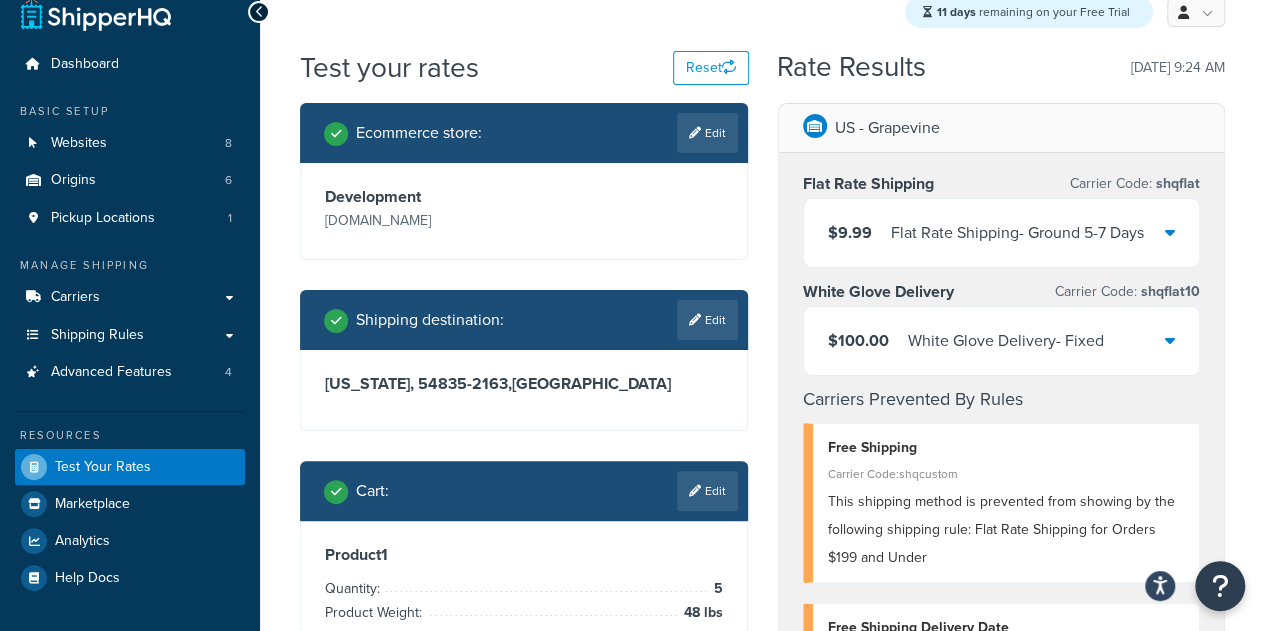 scroll, scrollTop: 17, scrollLeft: 0, axis: vertical 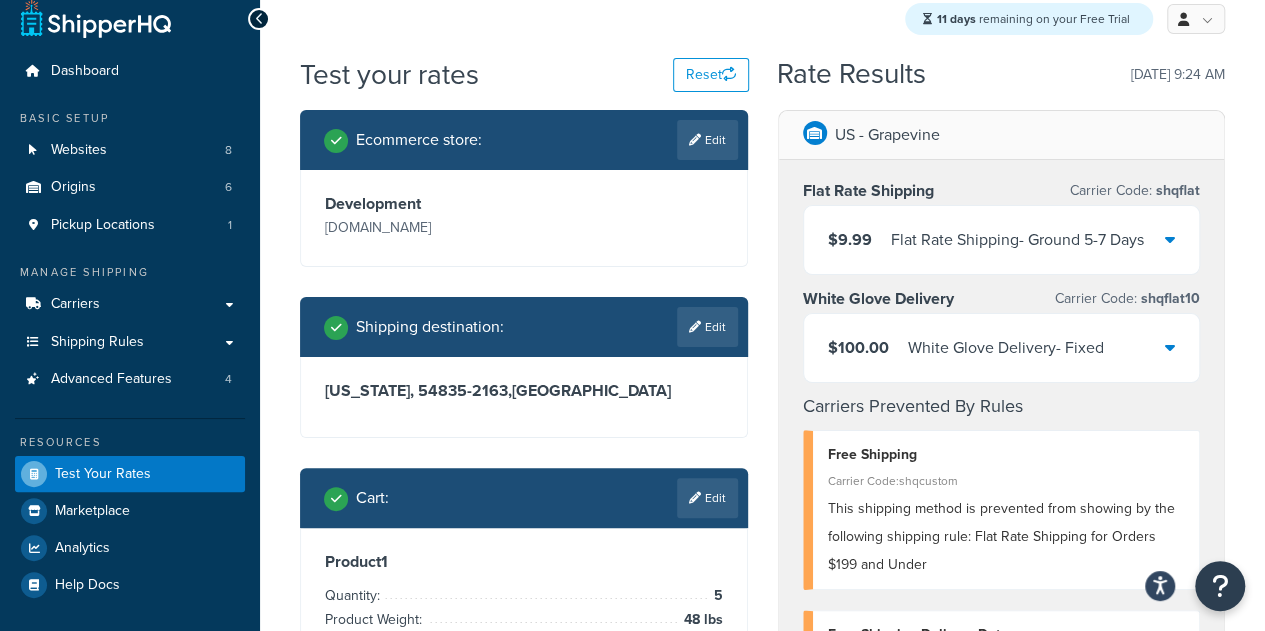 click on "shqflat" at bounding box center [1176, 190] 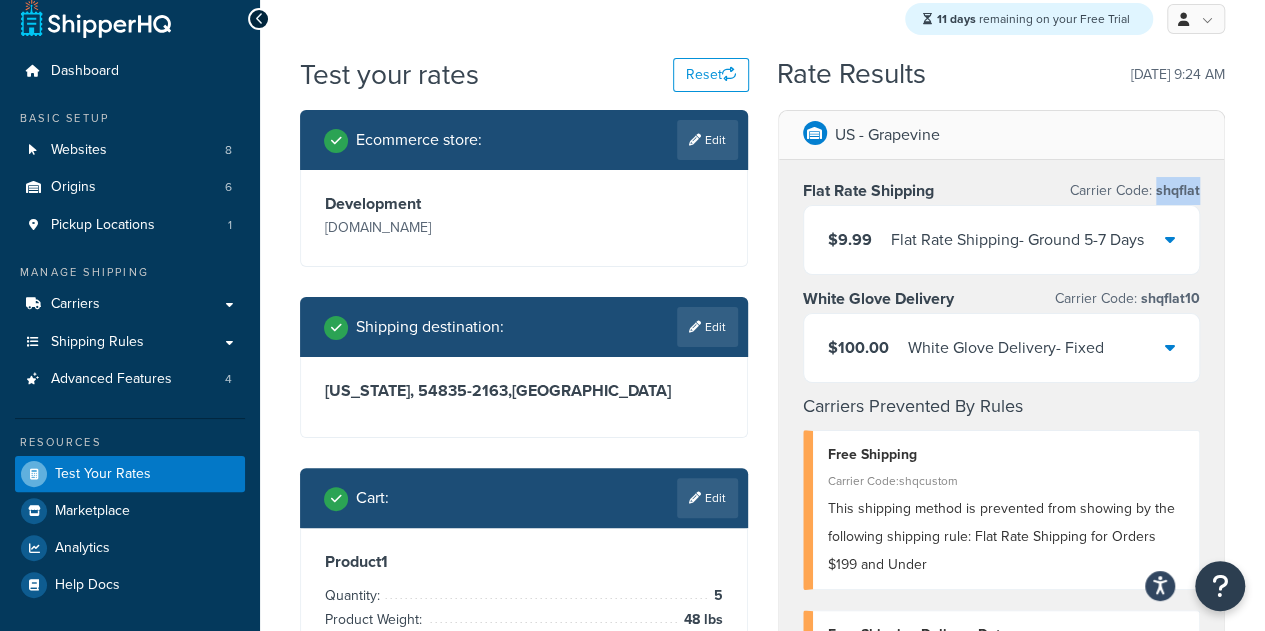 click on "shqflat" at bounding box center (1176, 190) 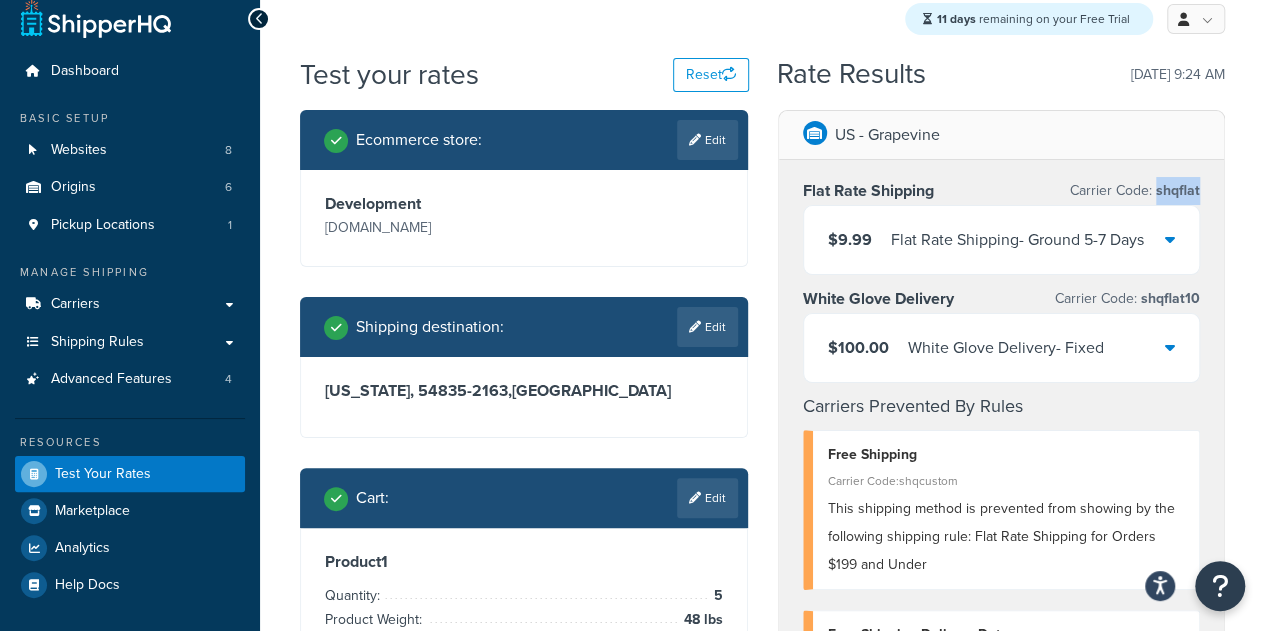 copy on "shqflat" 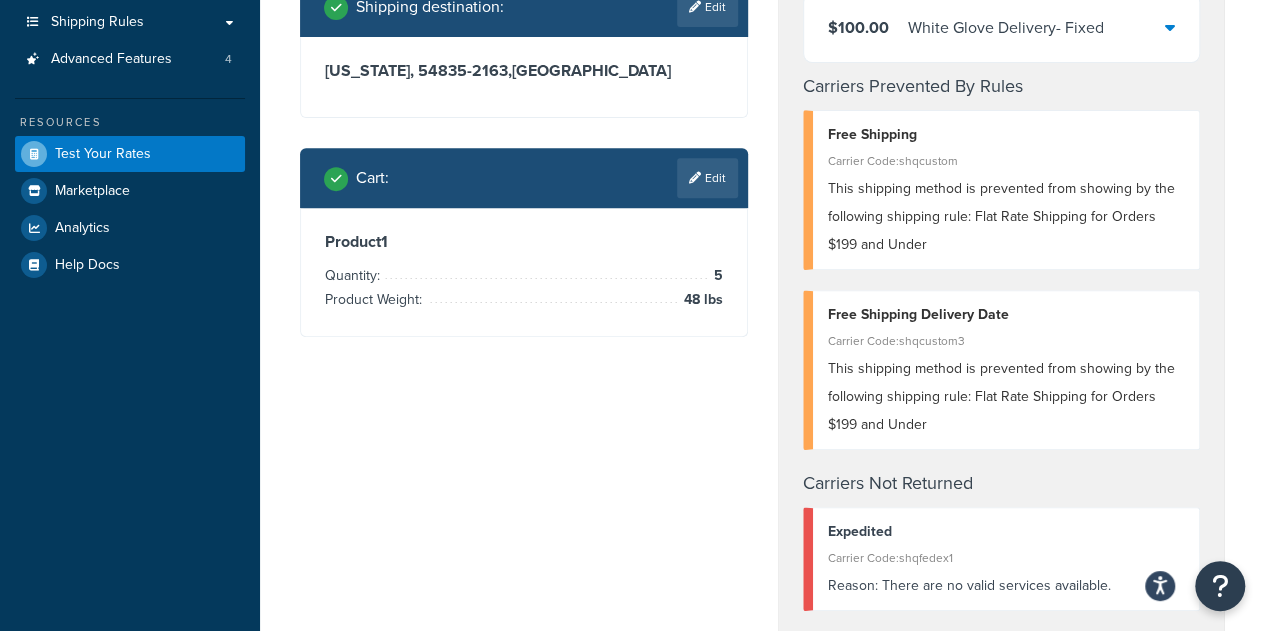 scroll, scrollTop: 334, scrollLeft: 0, axis: vertical 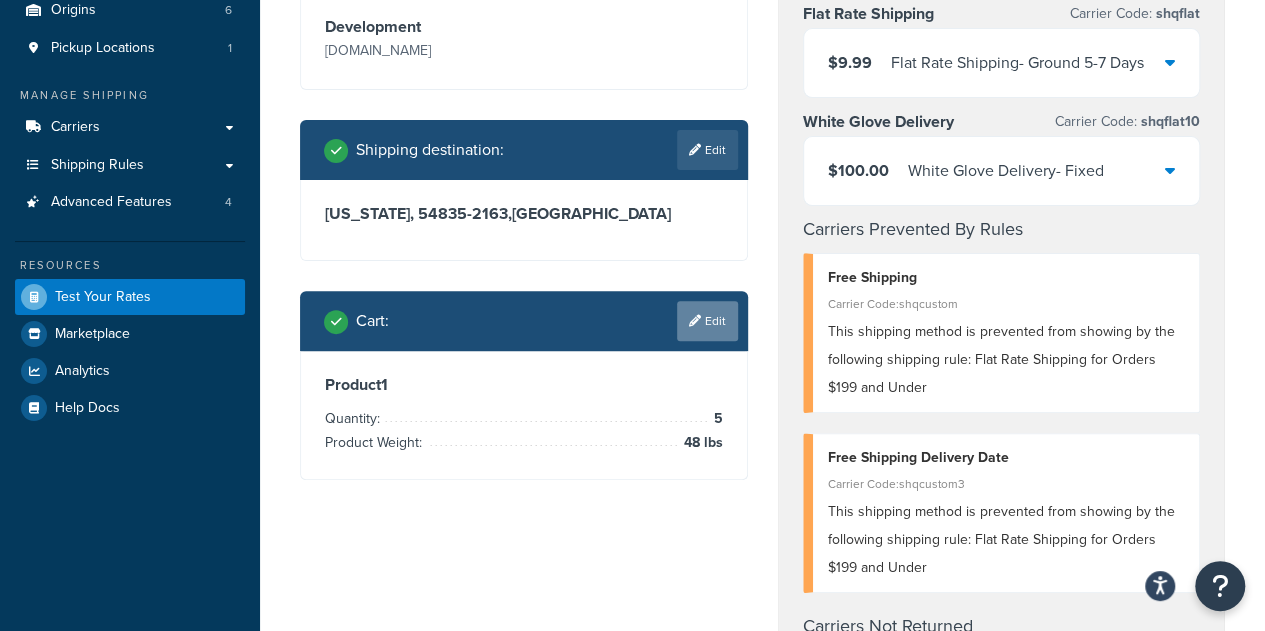 click at bounding box center (695, 321) 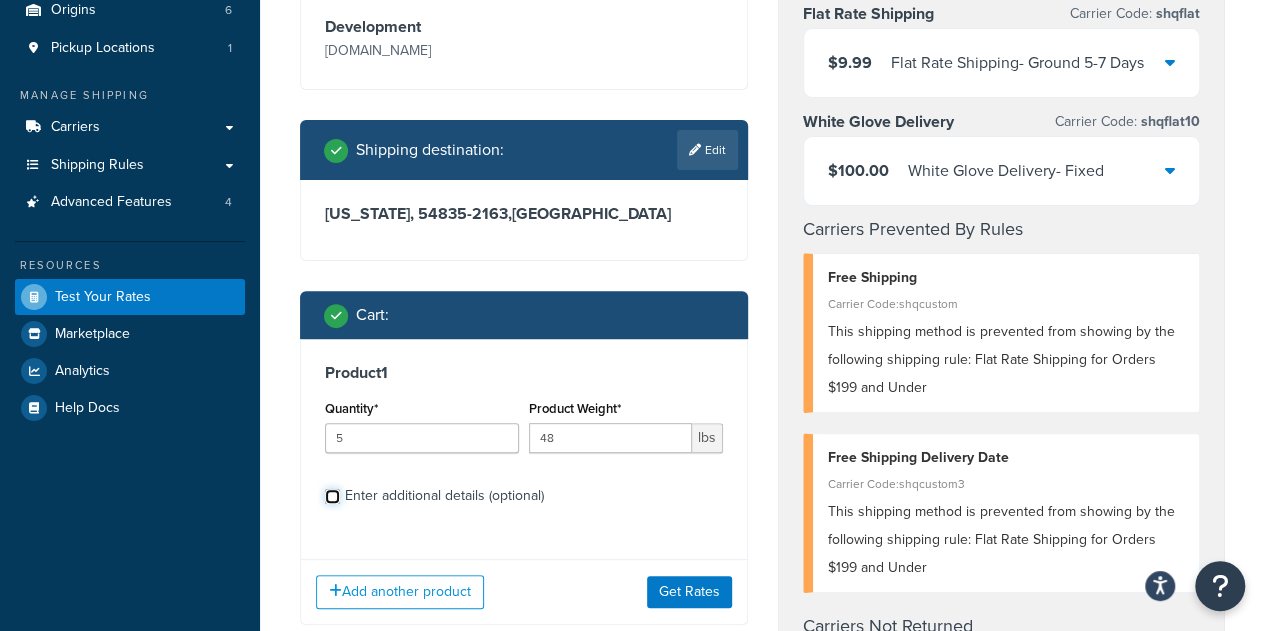 click on "Enter additional details (optional)" at bounding box center (332, 496) 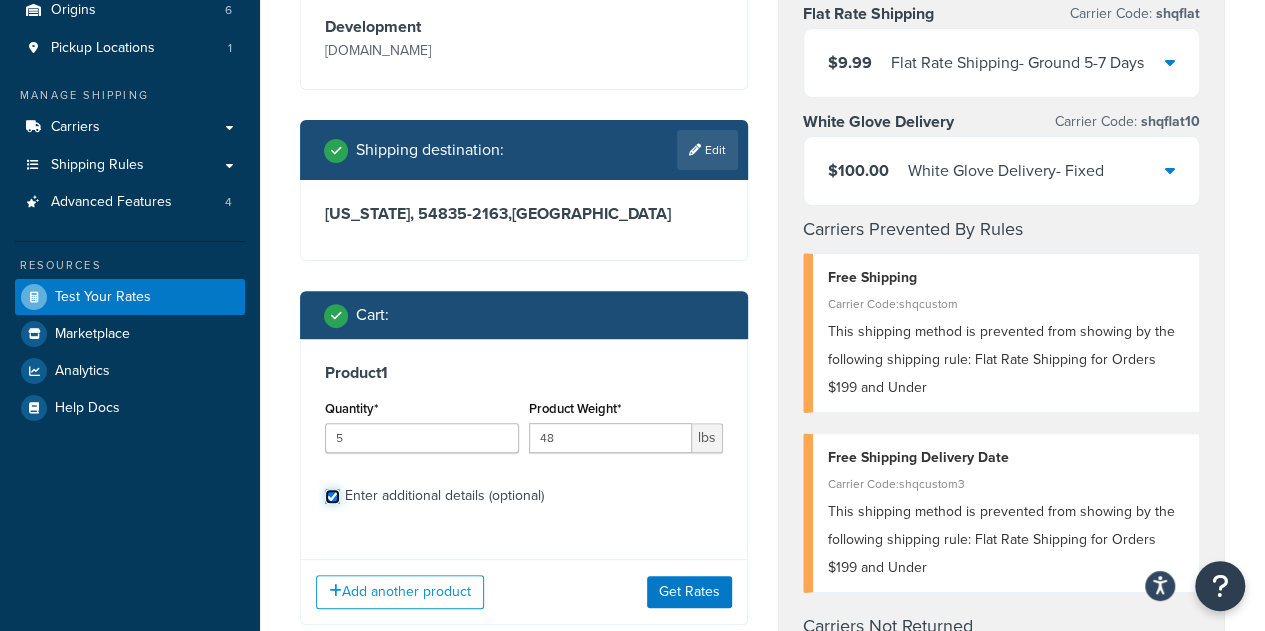 checkbox on "true" 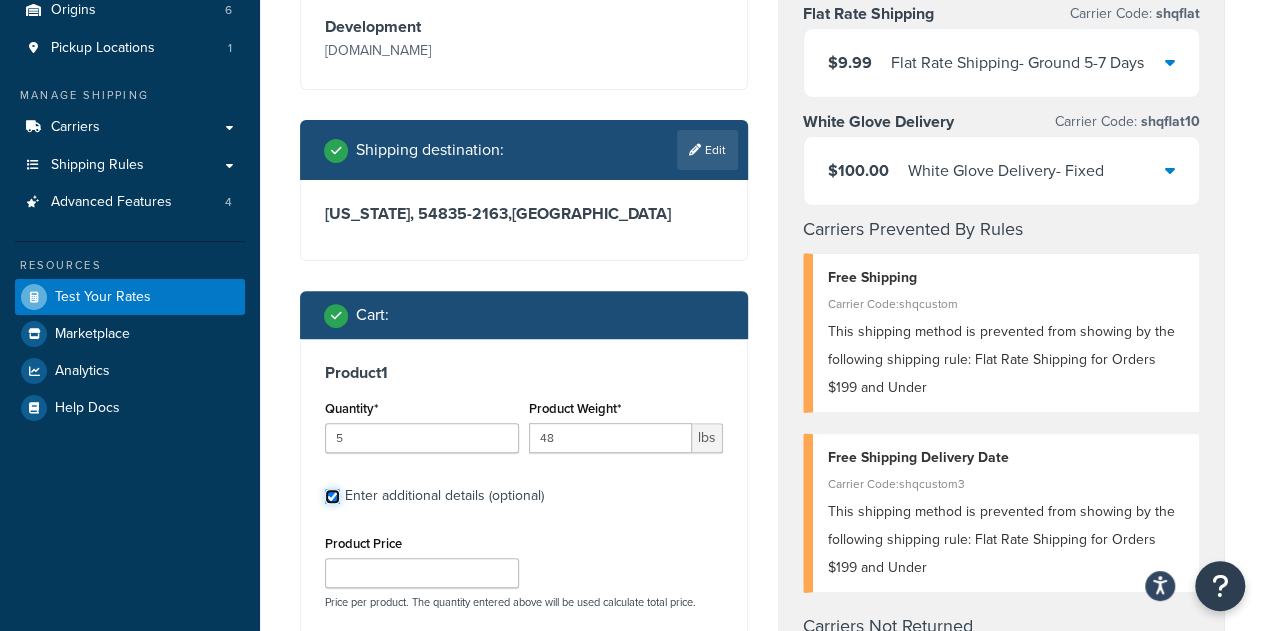 scroll, scrollTop: 746, scrollLeft: 0, axis: vertical 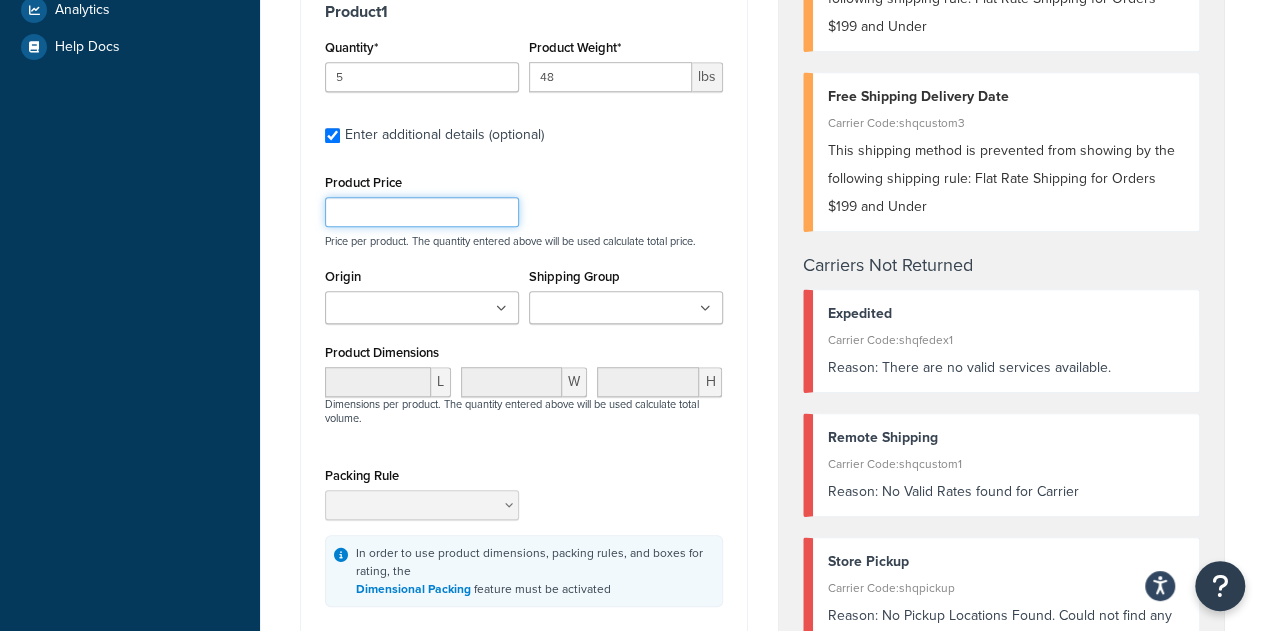 click on "Product Price" at bounding box center (422, 212) 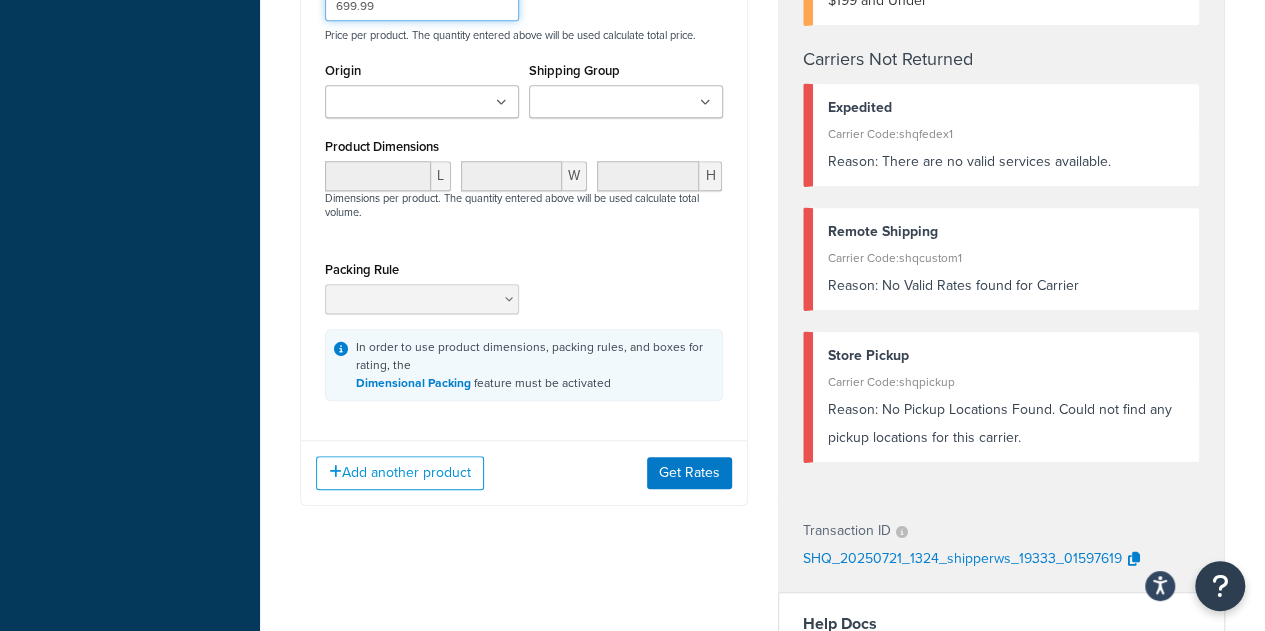 scroll, scrollTop: 766, scrollLeft: 0, axis: vertical 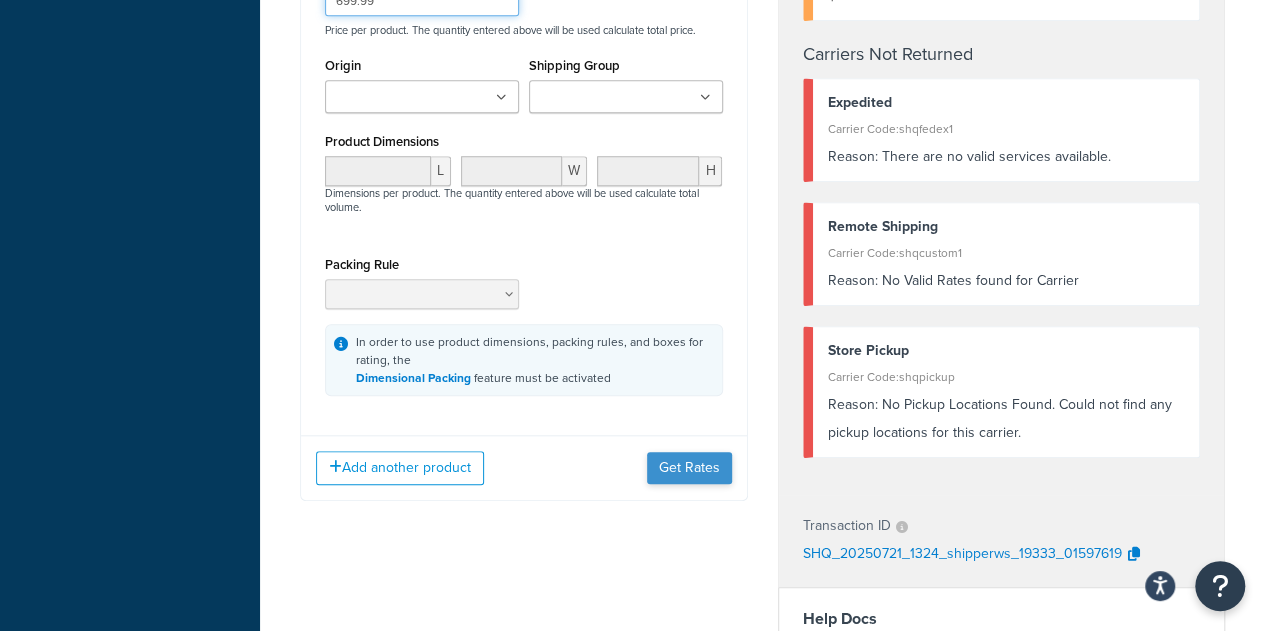 type on "699.99" 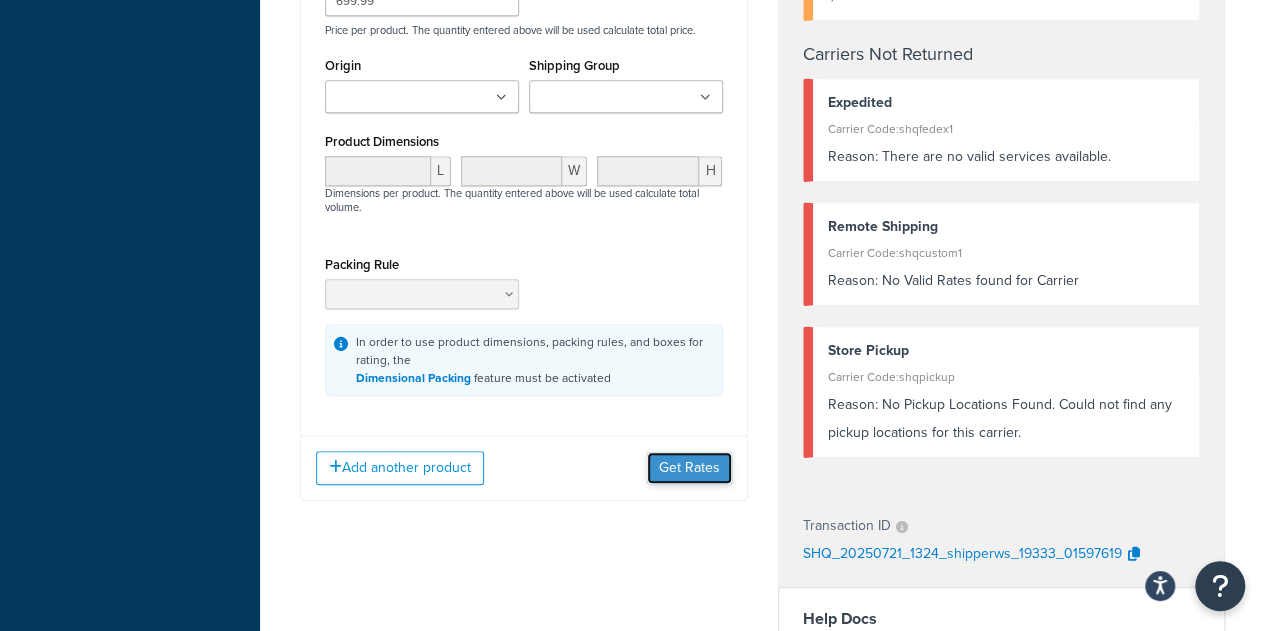 click on "Get Rates" at bounding box center (689, 468) 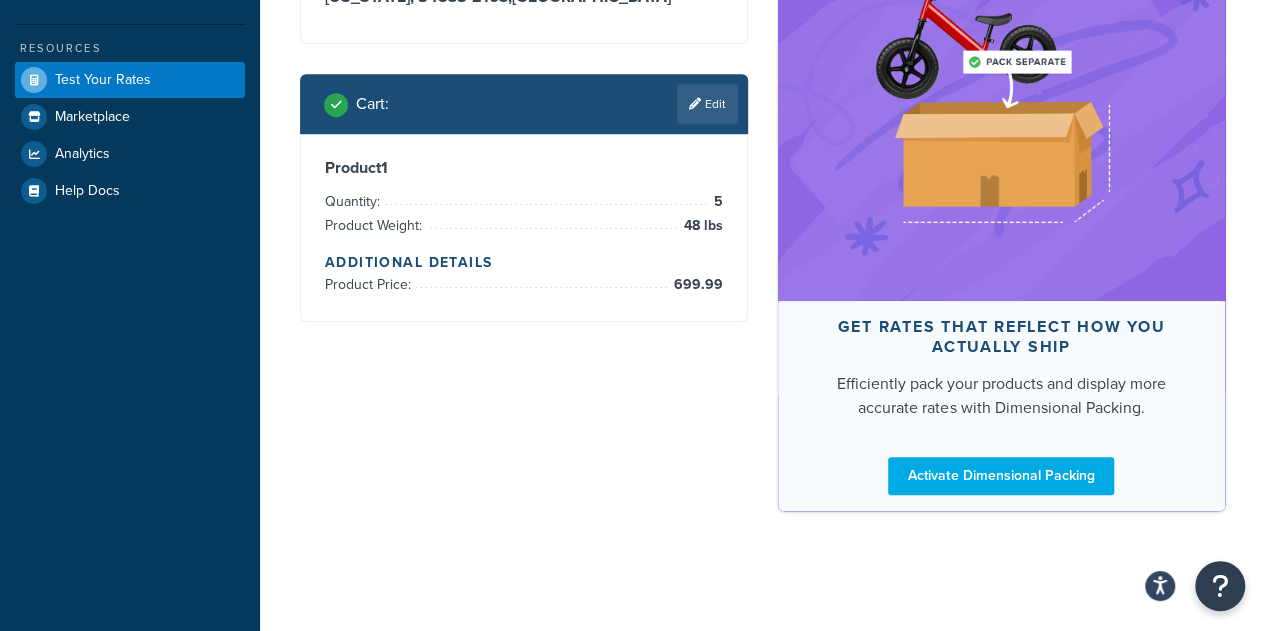 scroll, scrollTop: 766, scrollLeft: 0, axis: vertical 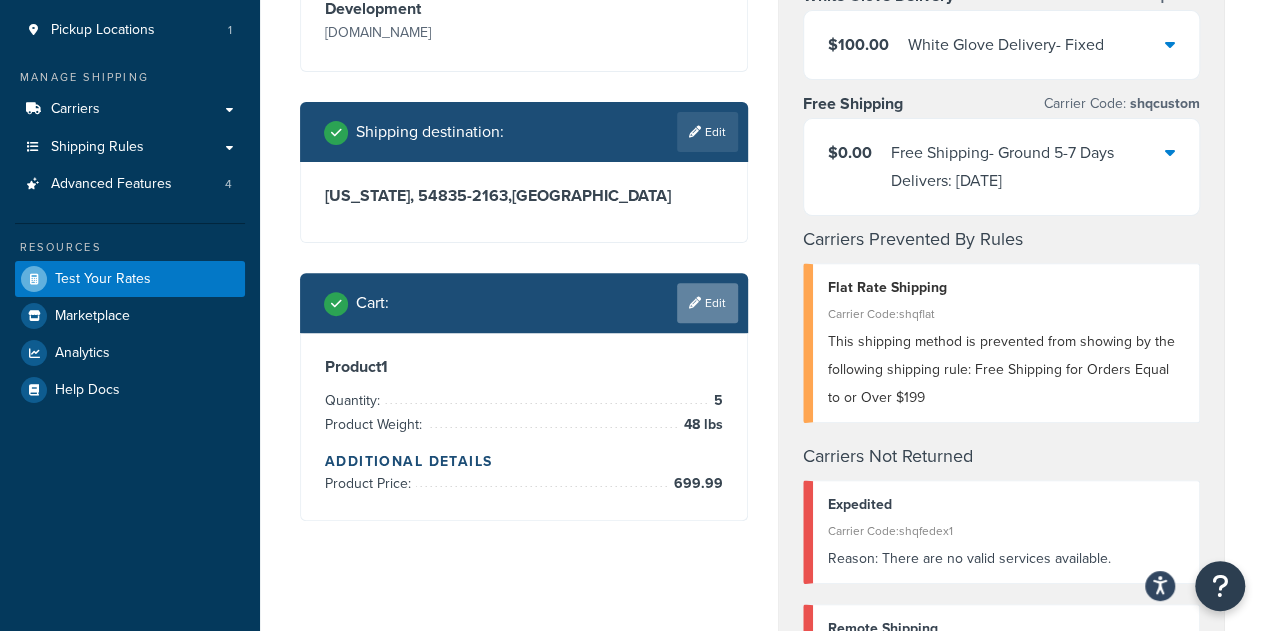 click on "Edit" at bounding box center (707, 303) 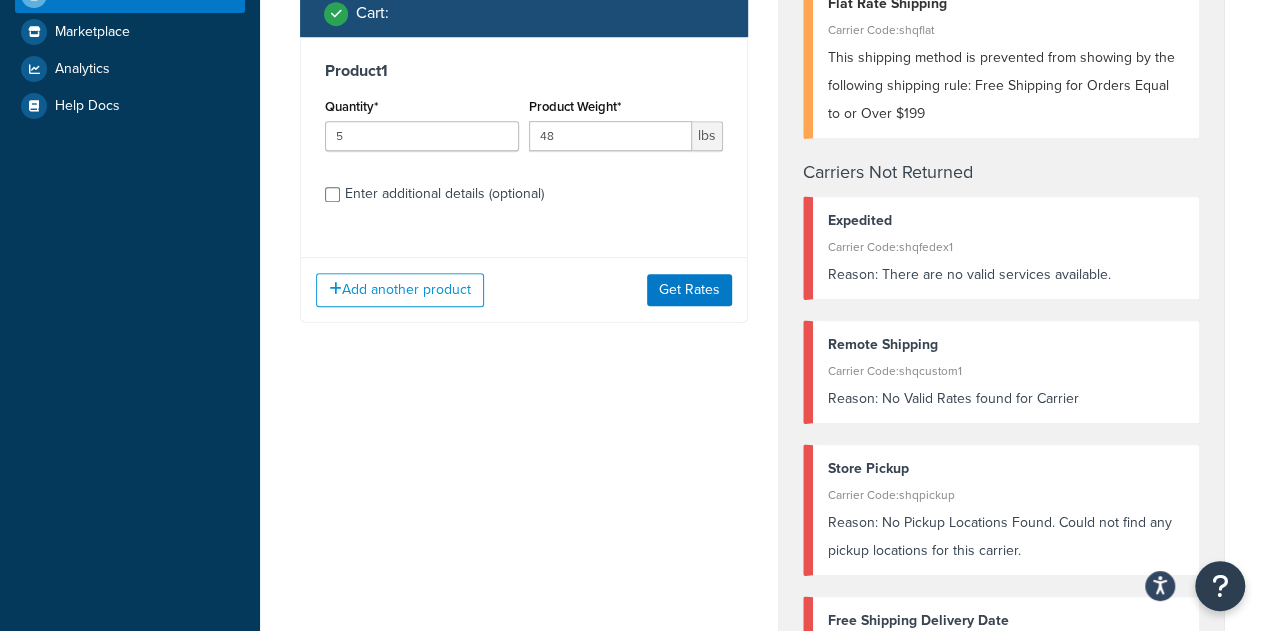 scroll, scrollTop: 551, scrollLeft: 0, axis: vertical 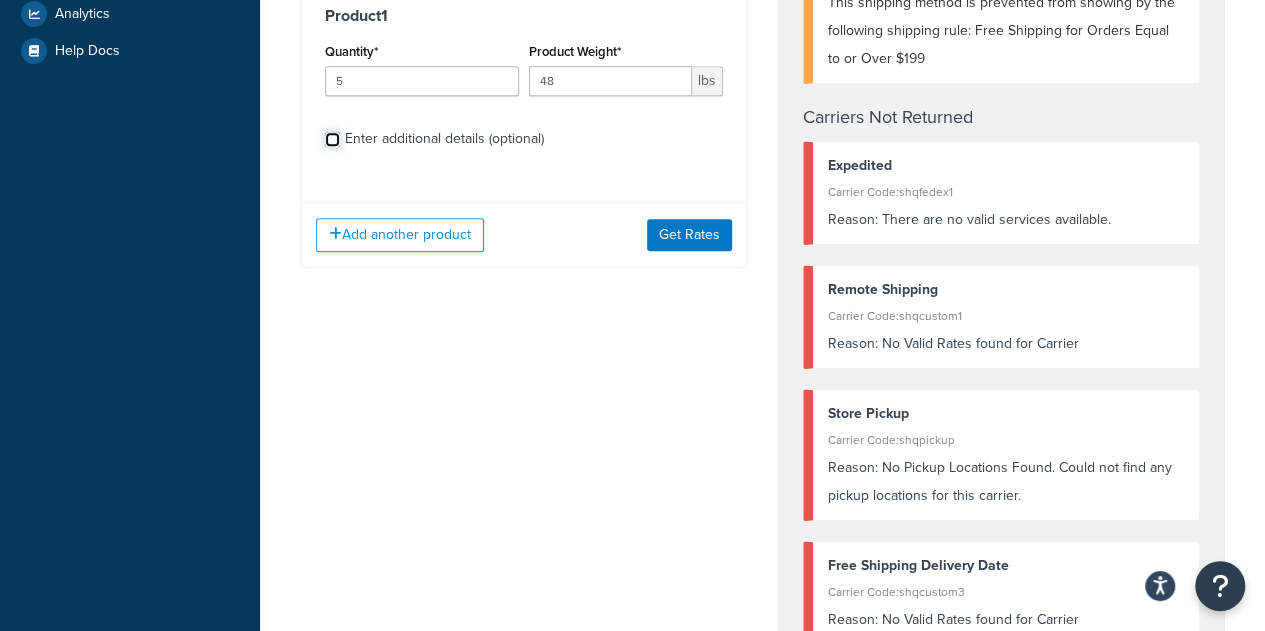 click on "Enter additional details (optional)" at bounding box center (332, 139) 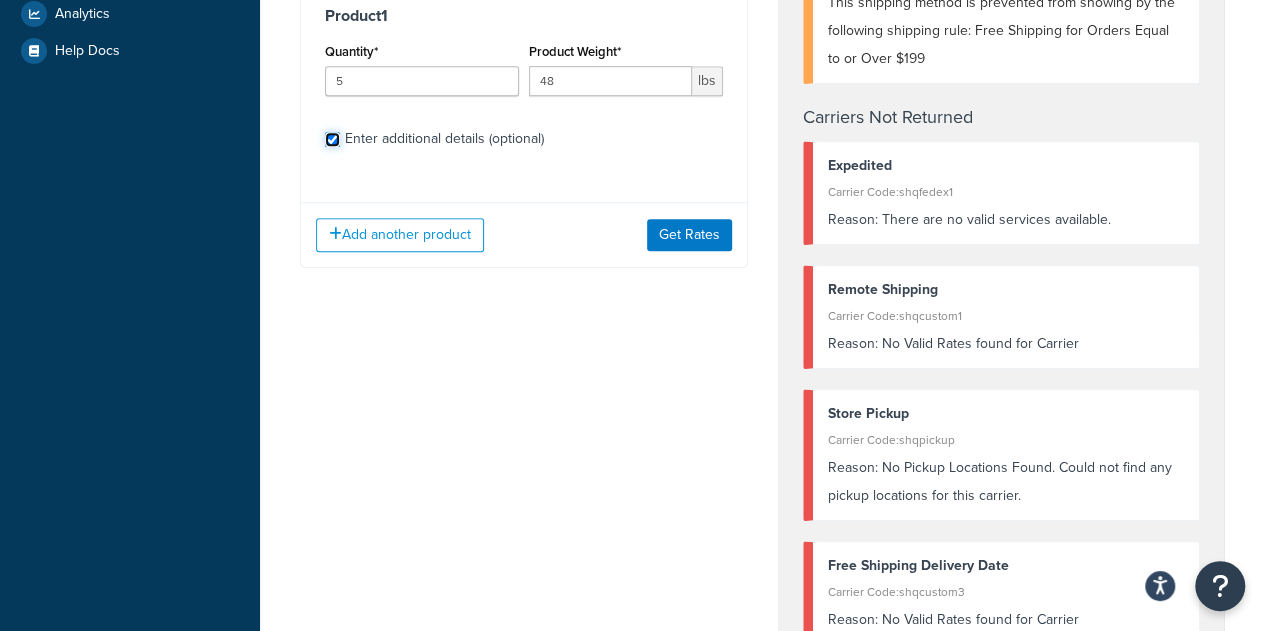 checkbox on "true" 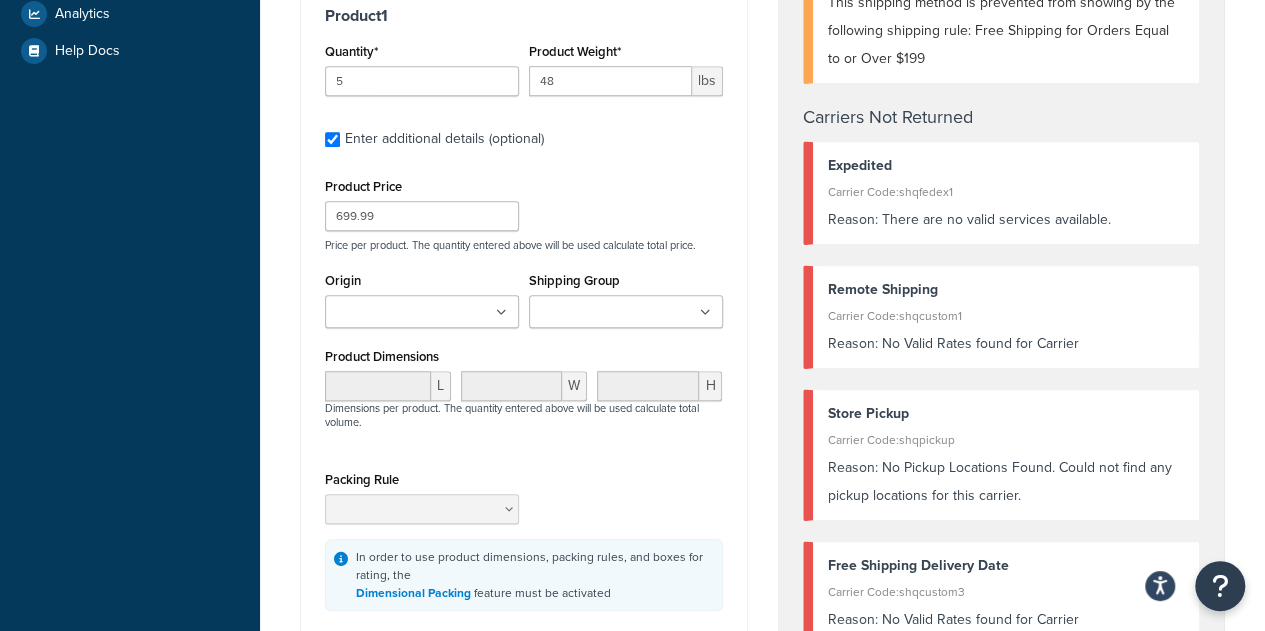 click on "Shipping Group" at bounding box center [623, 313] 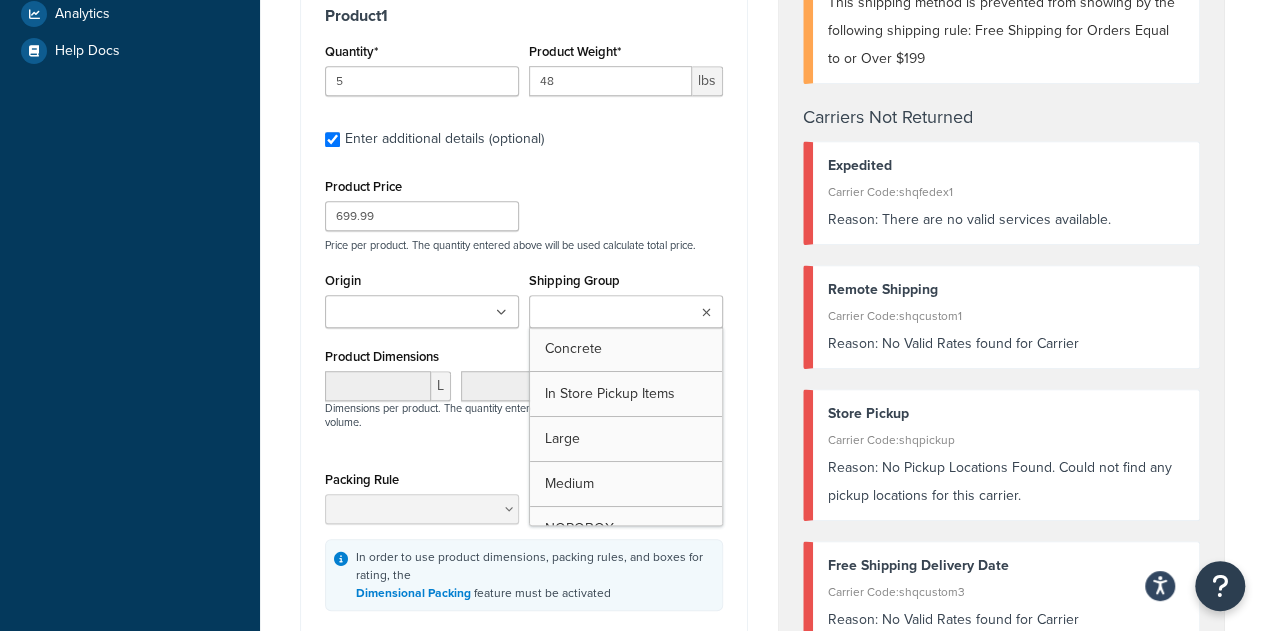 scroll, scrollTop: 173, scrollLeft: 0, axis: vertical 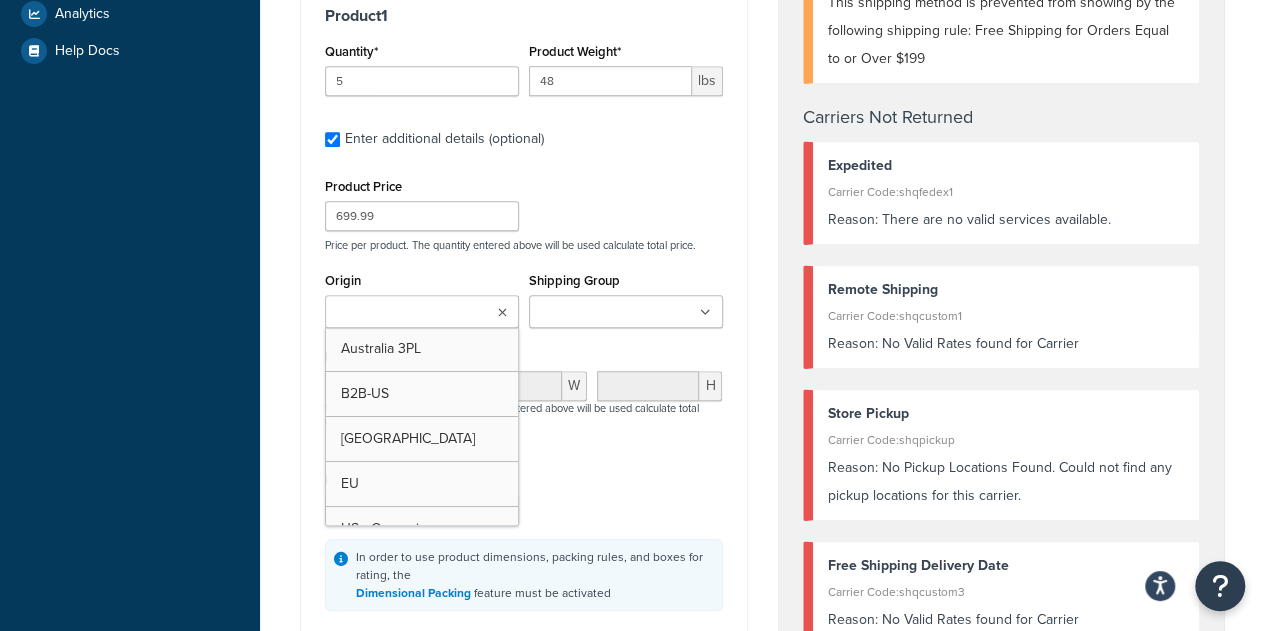 click on "Origin" at bounding box center [419, 313] 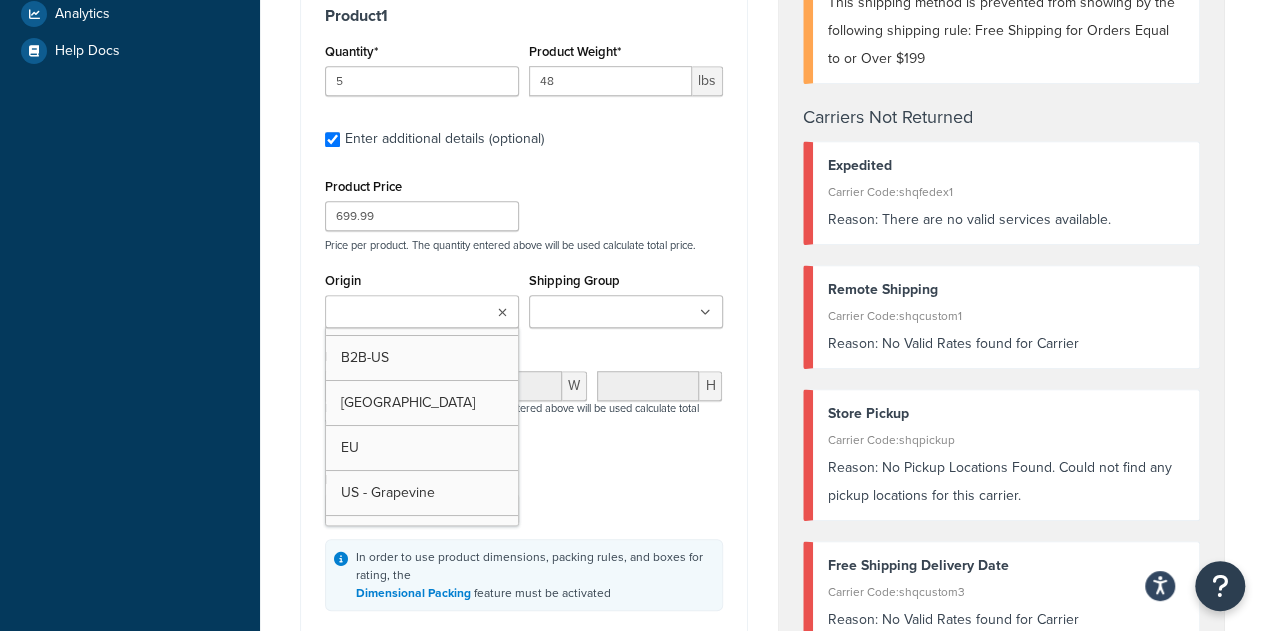scroll, scrollTop: 68, scrollLeft: 0, axis: vertical 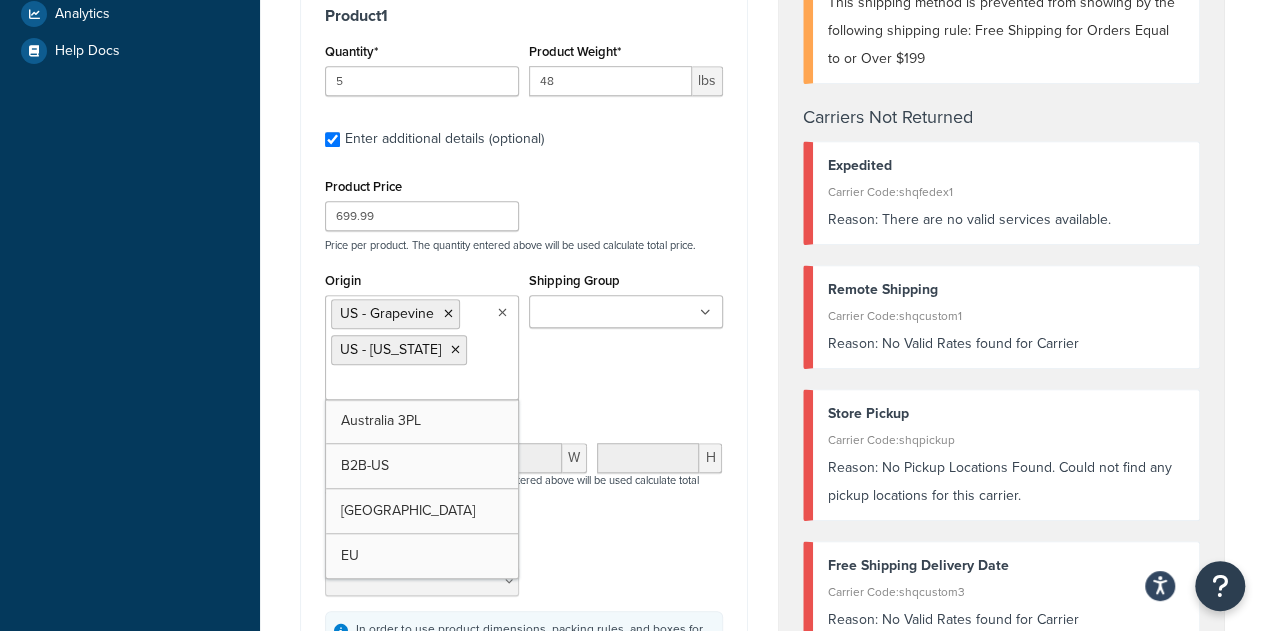 click on "Packing Rule" at bounding box center (524, 574) 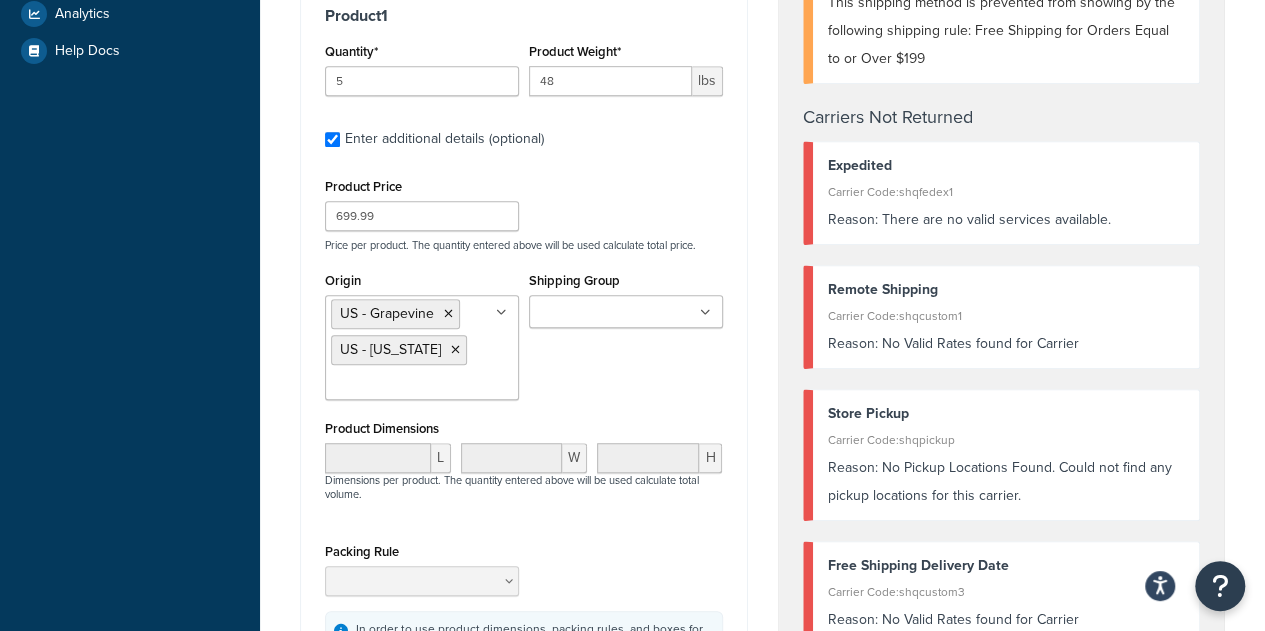 scroll, scrollTop: 1103, scrollLeft: 0, axis: vertical 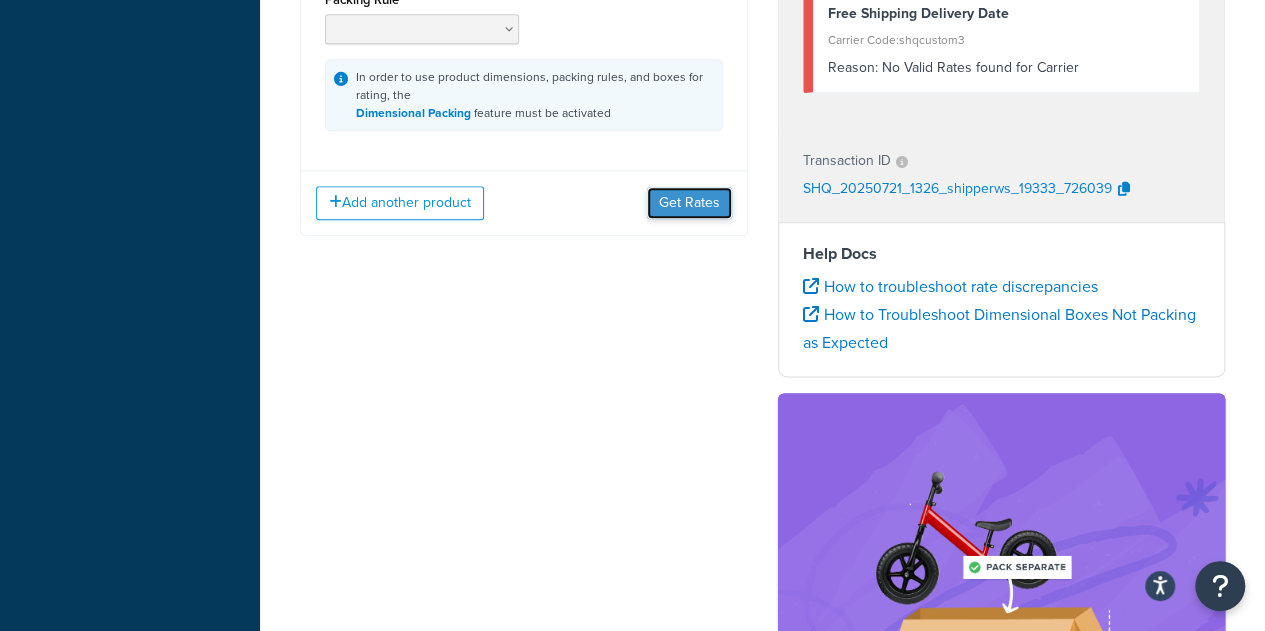 click on "Get Rates" at bounding box center (689, 203) 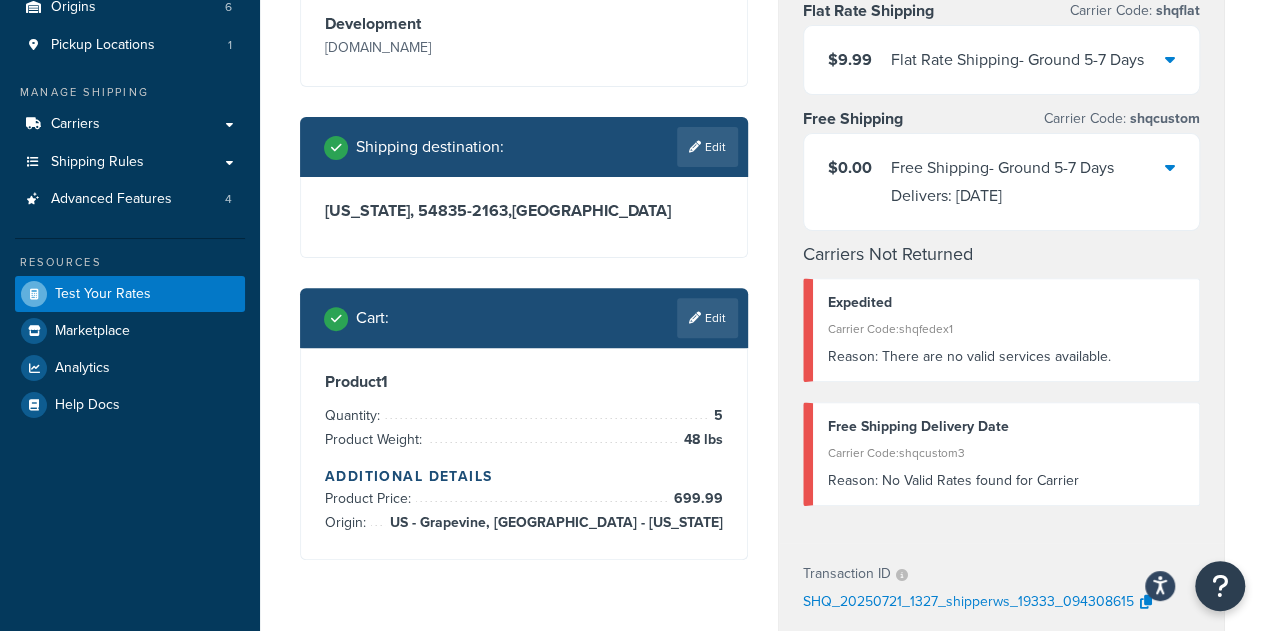 scroll, scrollTop: 199, scrollLeft: 0, axis: vertical 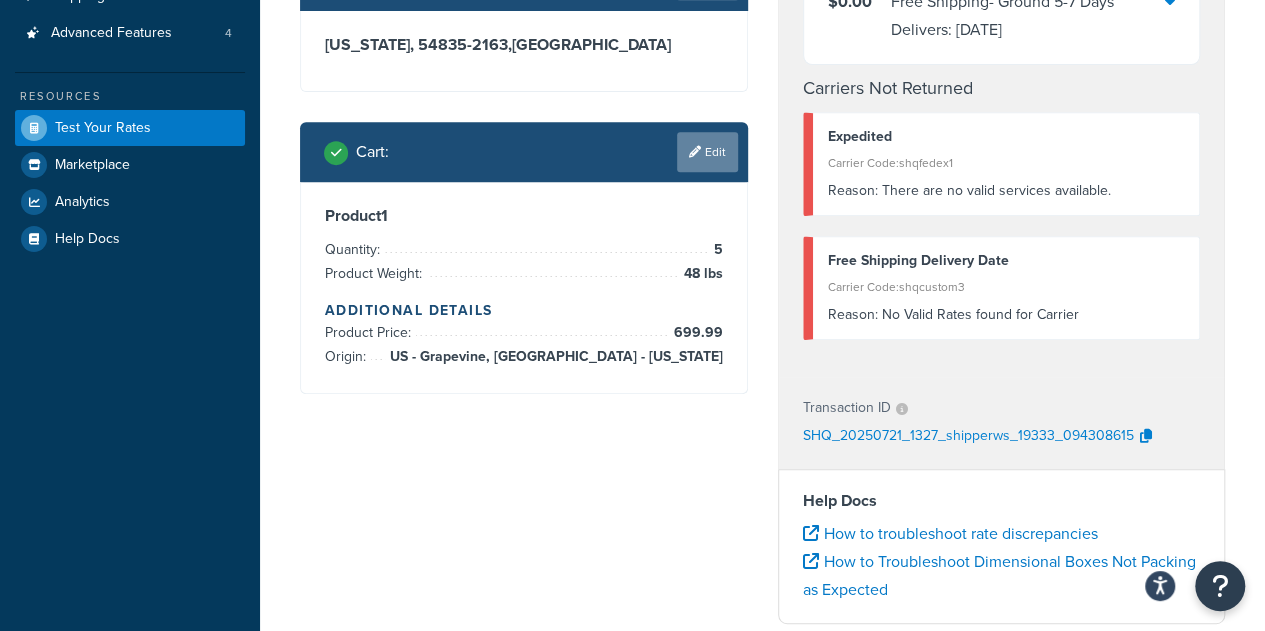 click on "Edit" at bounding box center [707, 152] 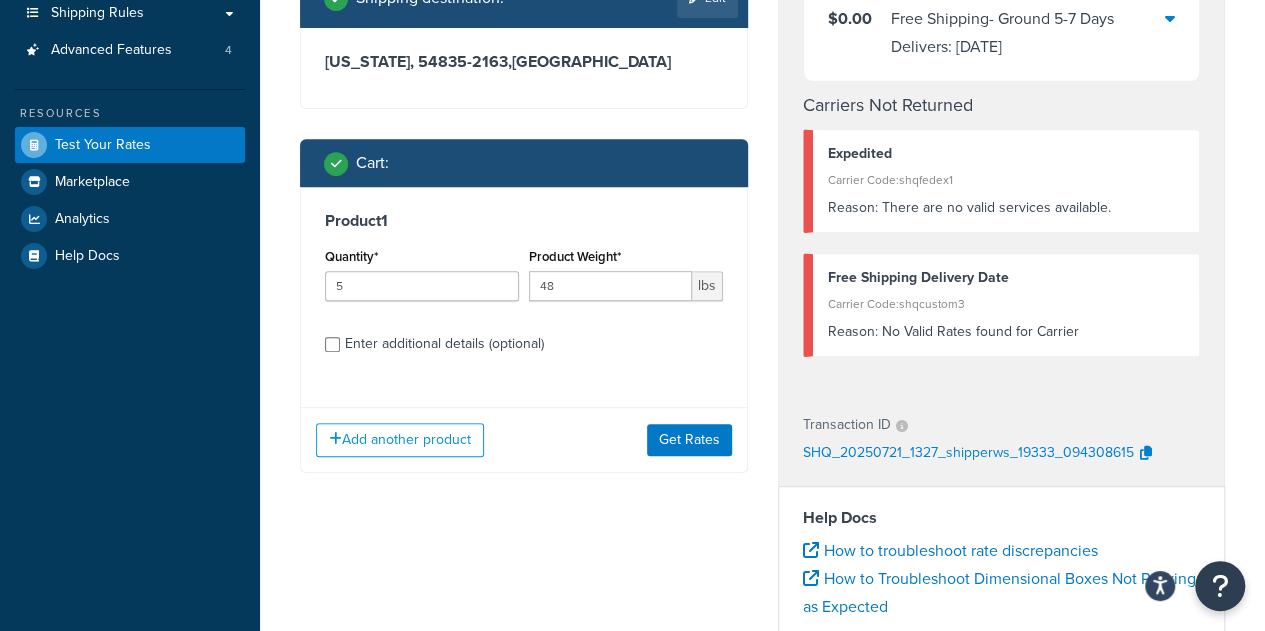 scroll, scrollTop: 343, scrollLeft: 0, axis: vertical 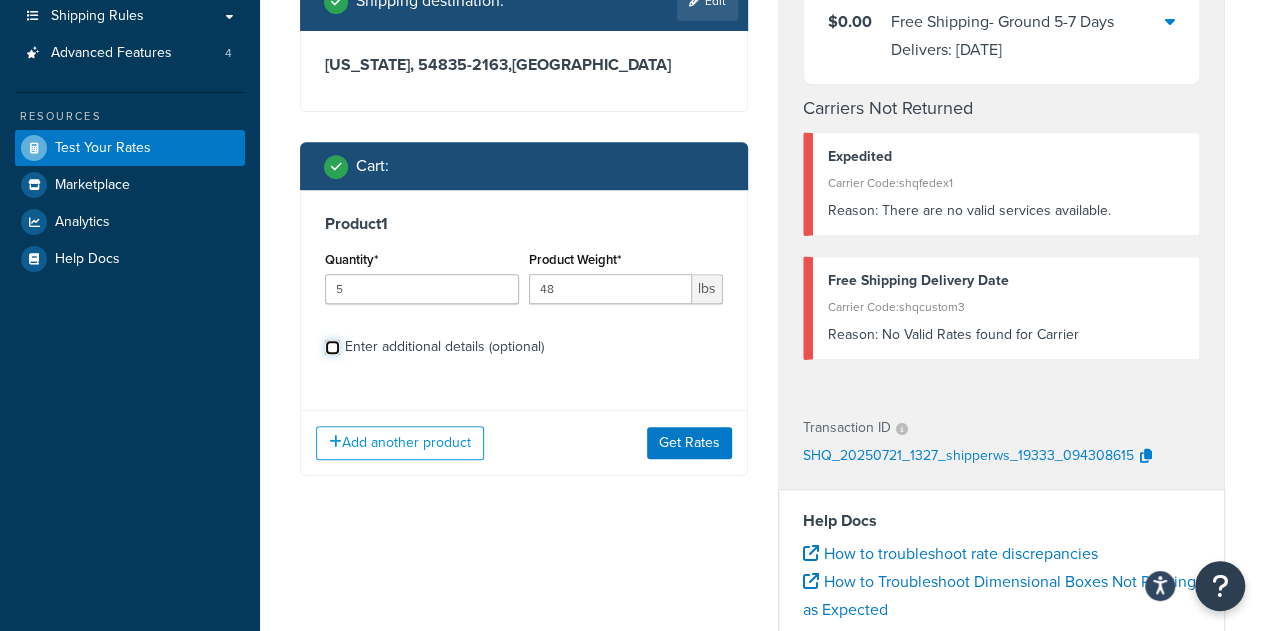 click on "Enter additional details (optional)" at bounding box center (332, 347) 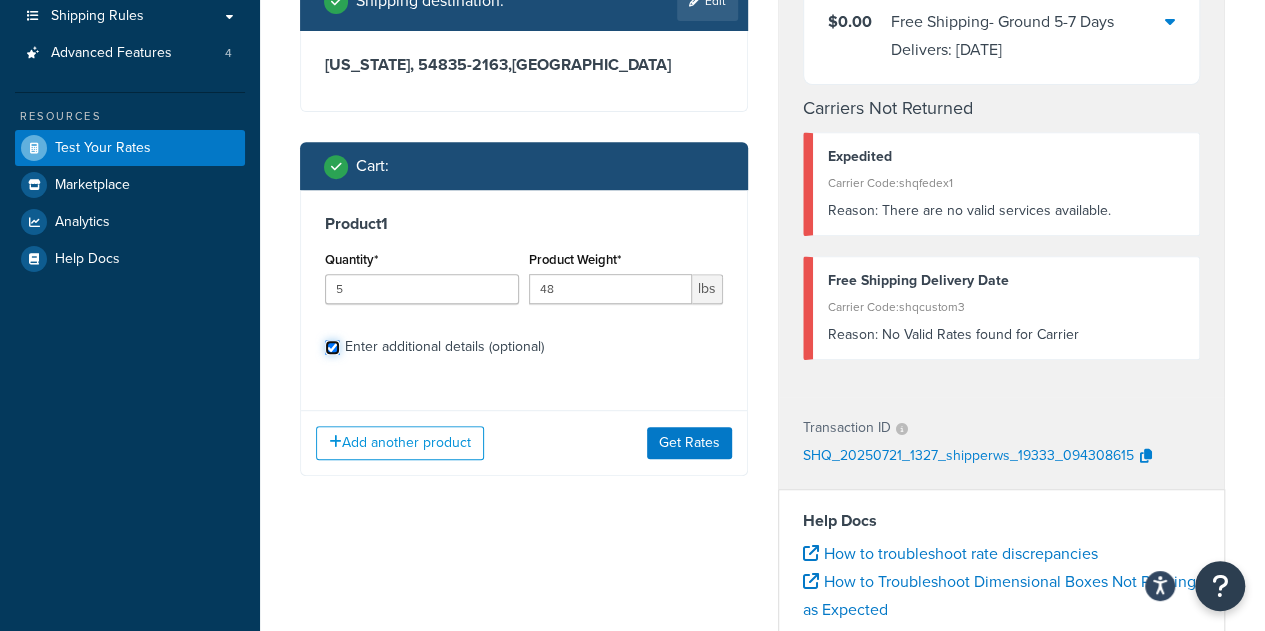 checkbox on "true" 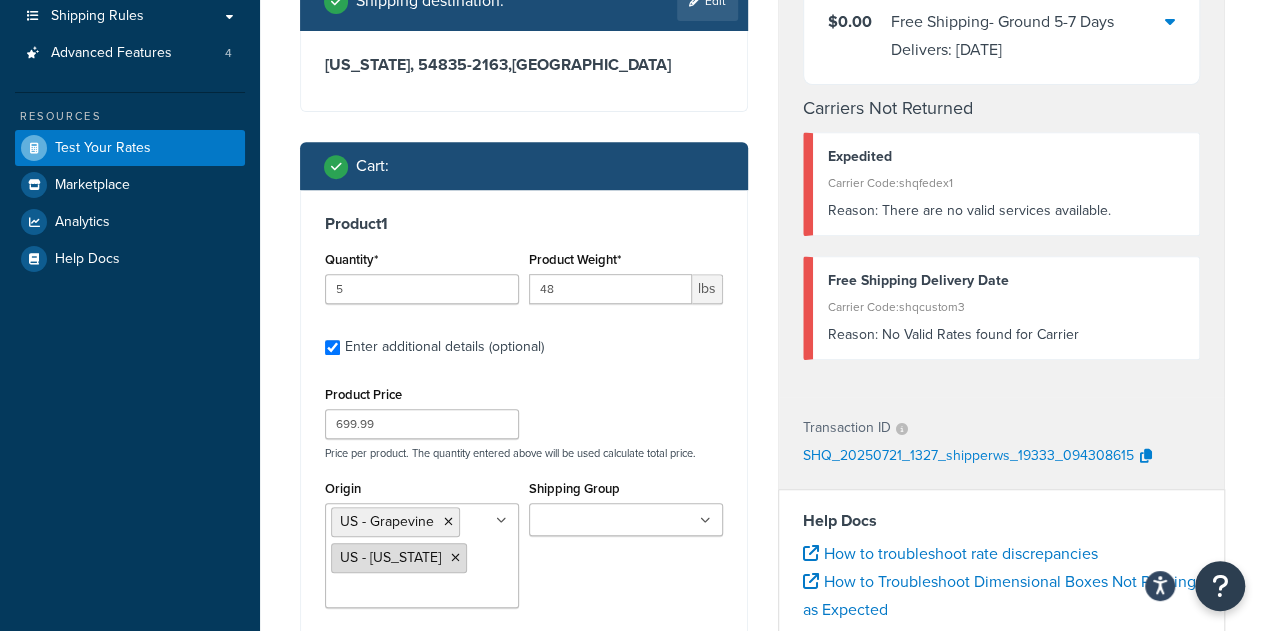 click at bounding box center (455, 558) 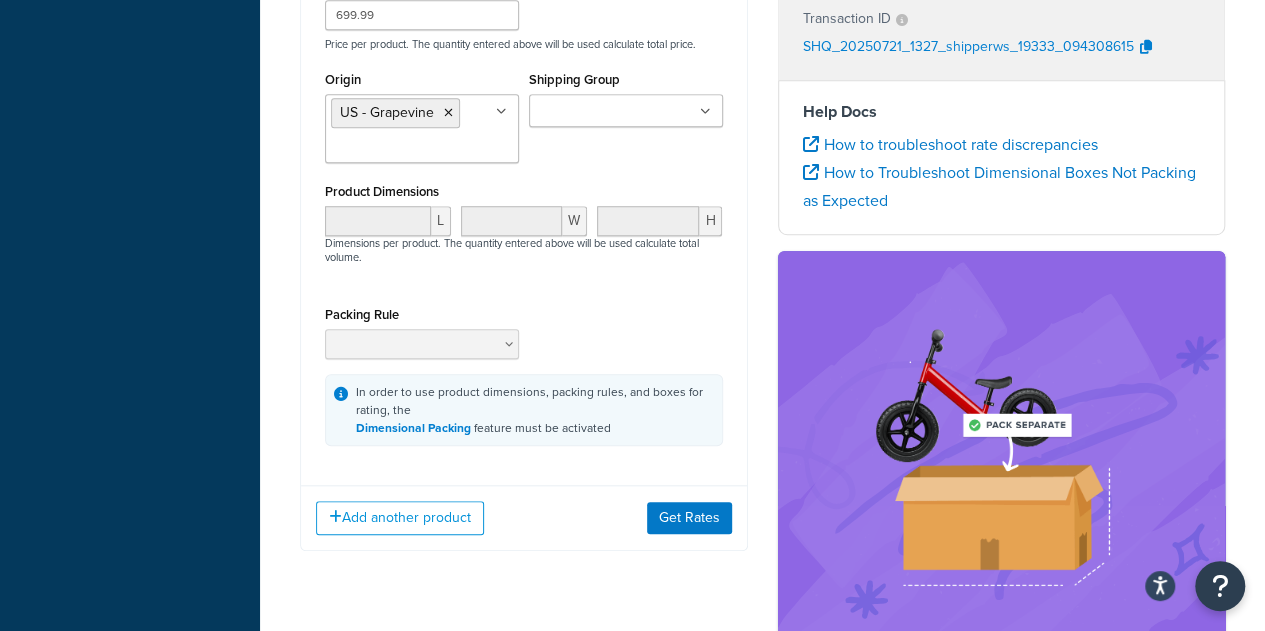 scroll, scrollTop: 774, scrollLeft: 0, axis: vertical 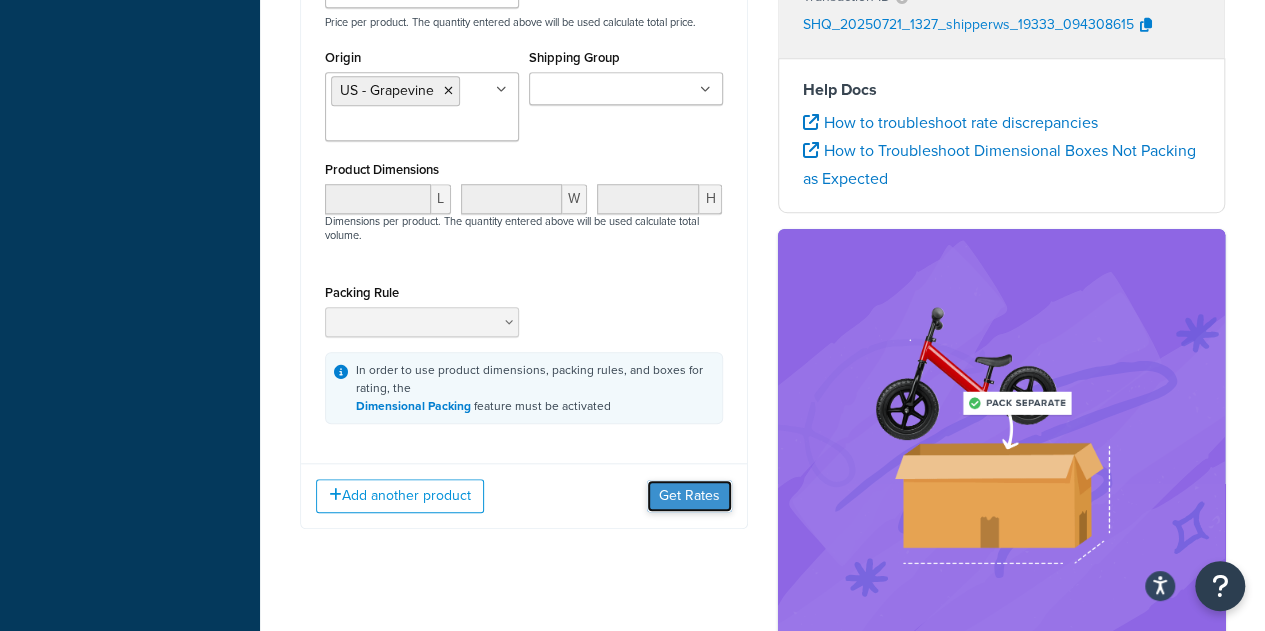 click on "Get Rates" at bounding box center (689, 496) 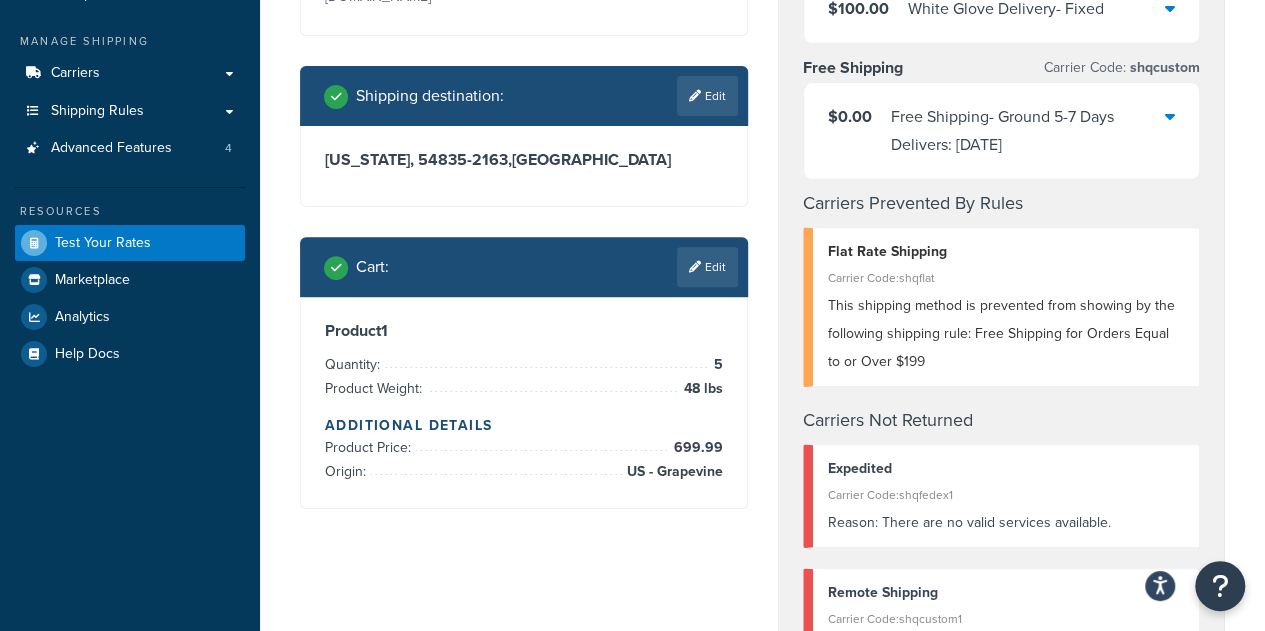 scroll, scrollTop: 272, scrollLeft: 0, axis: vertical 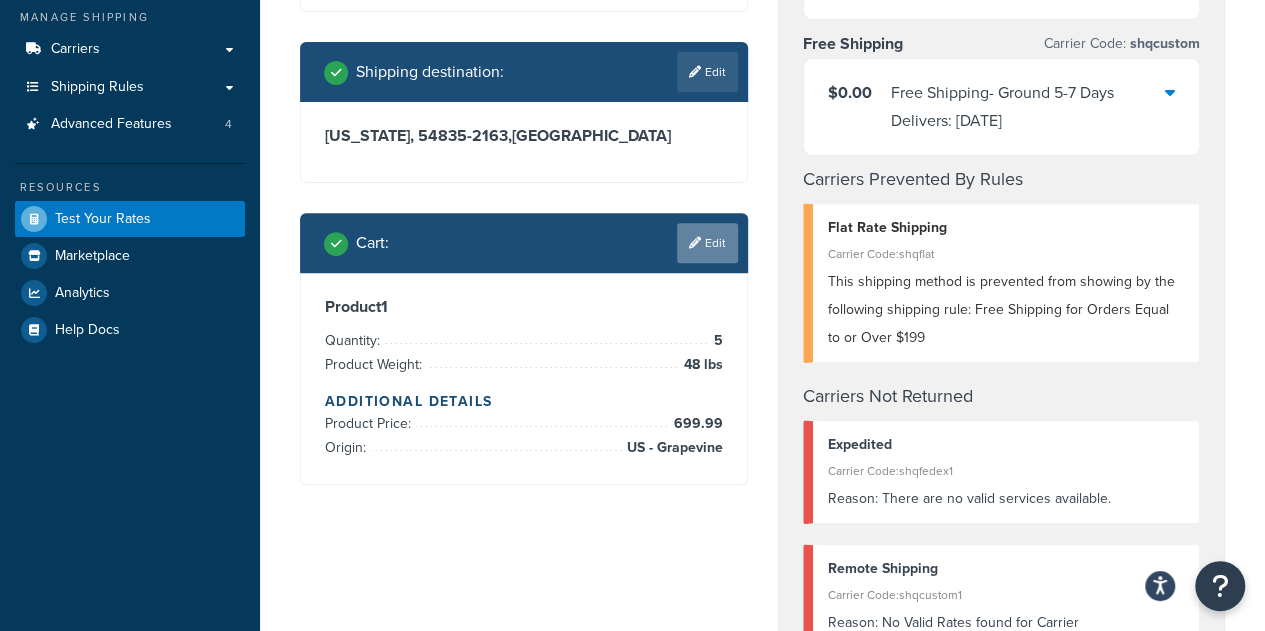 click on "Edit" at bounding box center [707, 243] 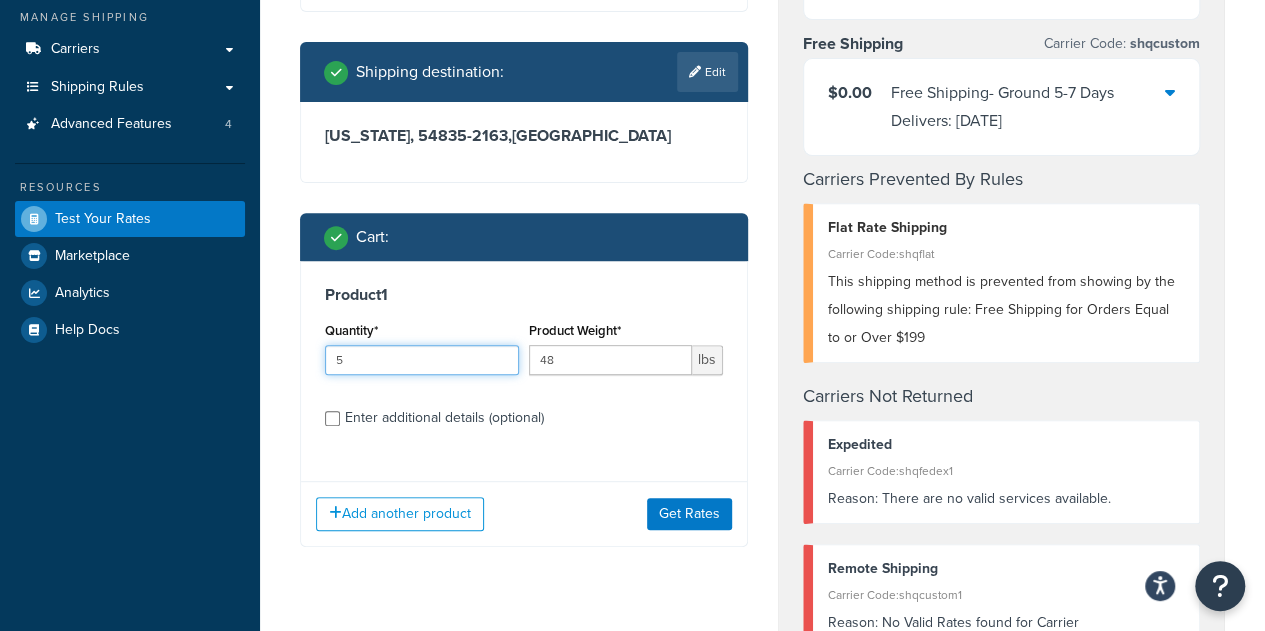 click on "5" at bounding box center [422, 360] 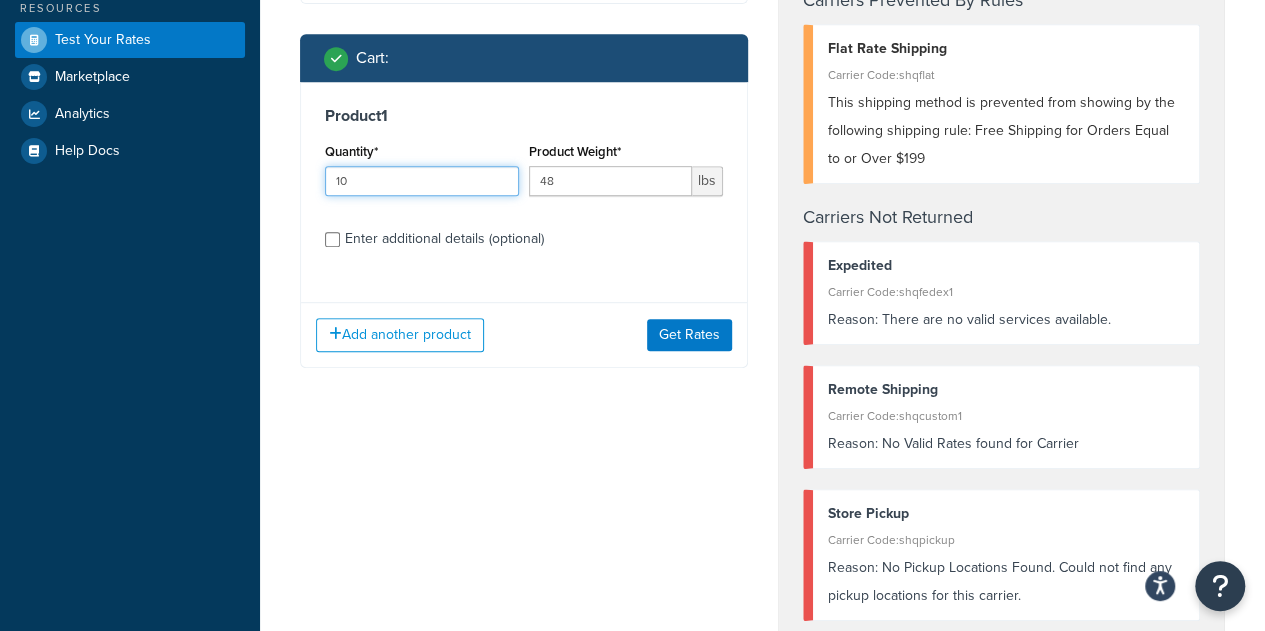 scroll, scrollTop: 454, scrollLeft: 0, axis: vertical 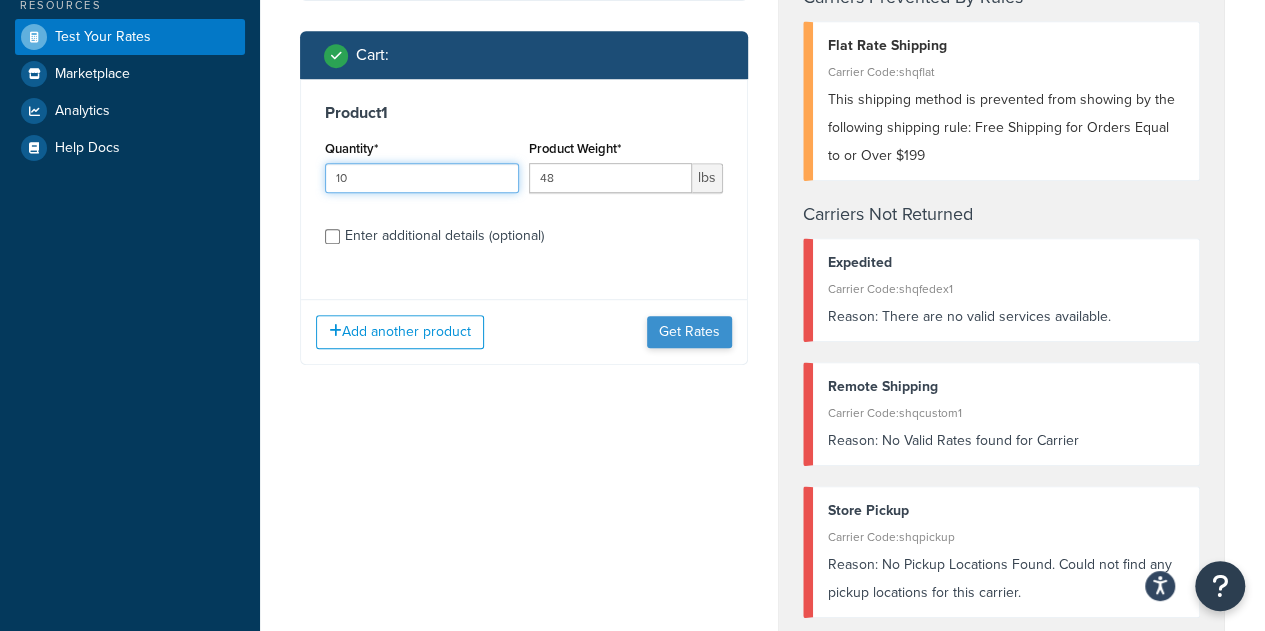 type on "10" 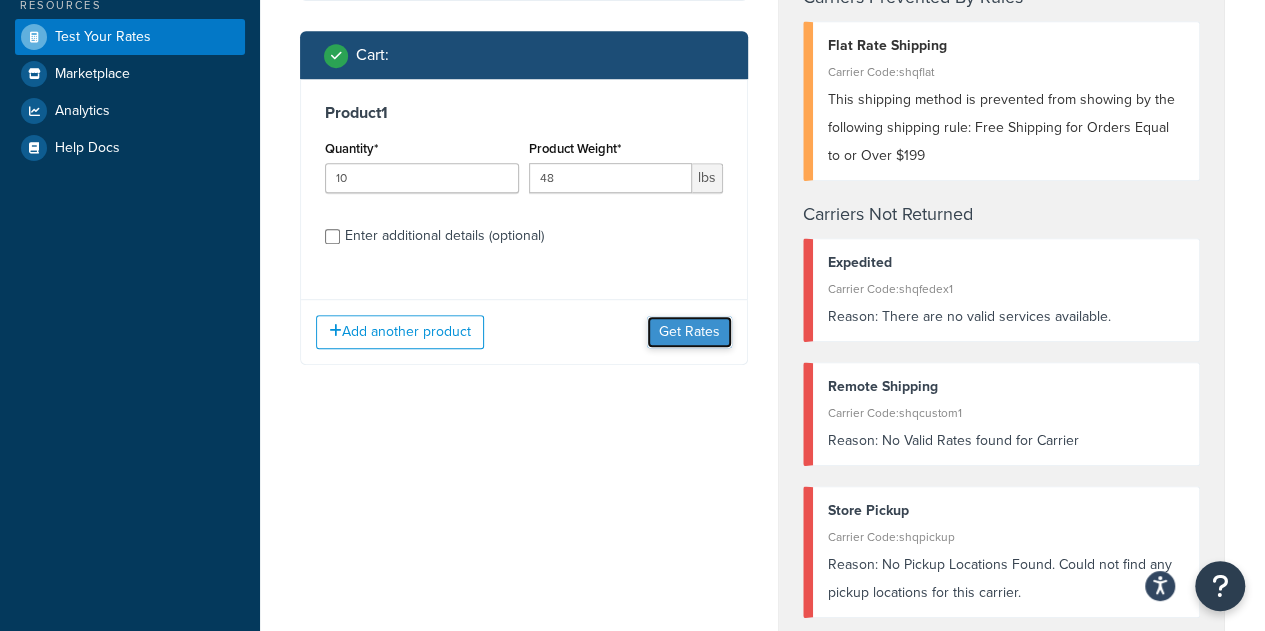 click on "Get Rates" at bounding box center (689, 332) 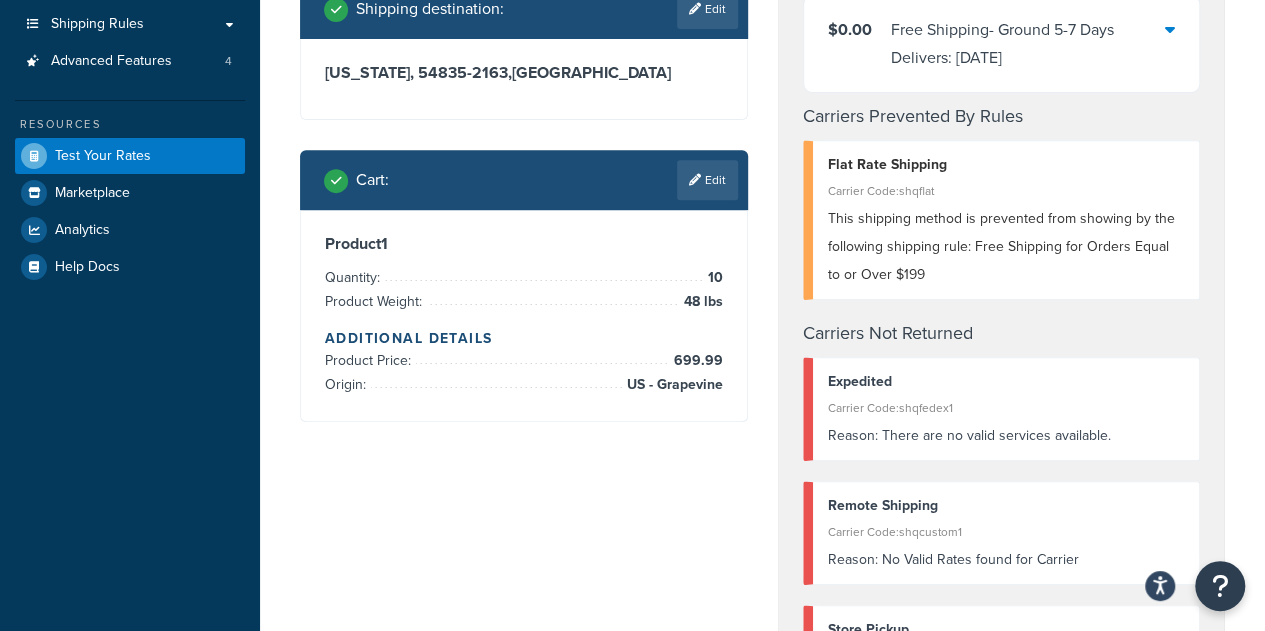 scroll, scrollTop: 338, scrollLeft: 0, axis: vertical 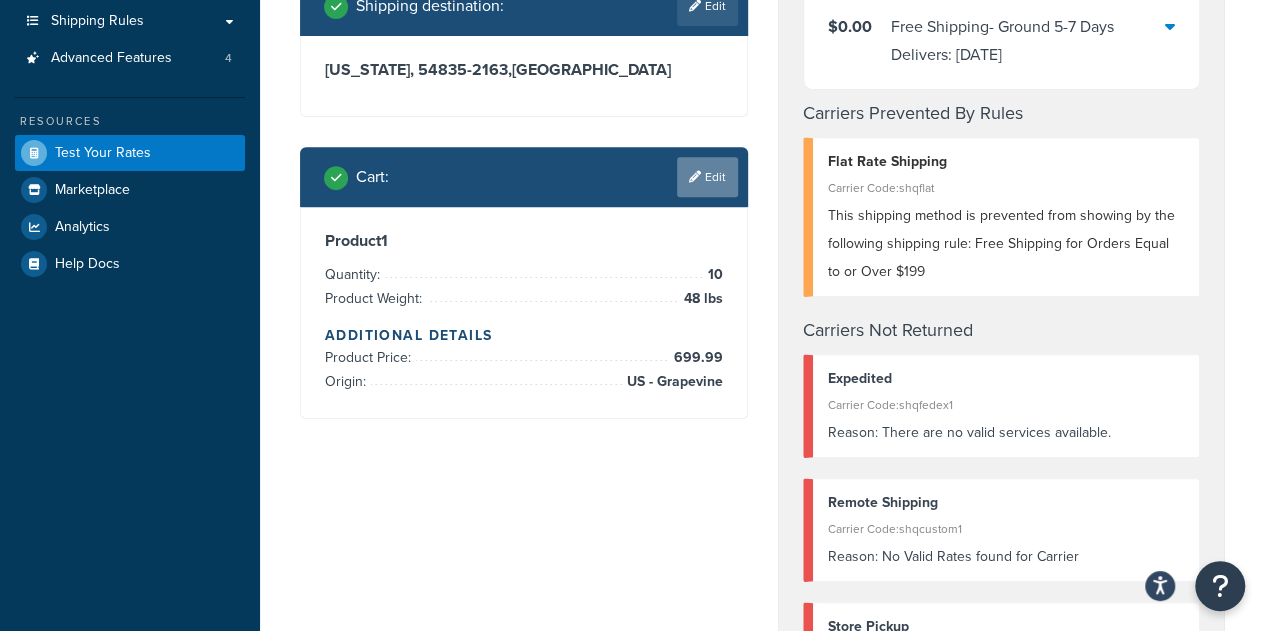 click on "Edit" at bounding box center [707, 177] 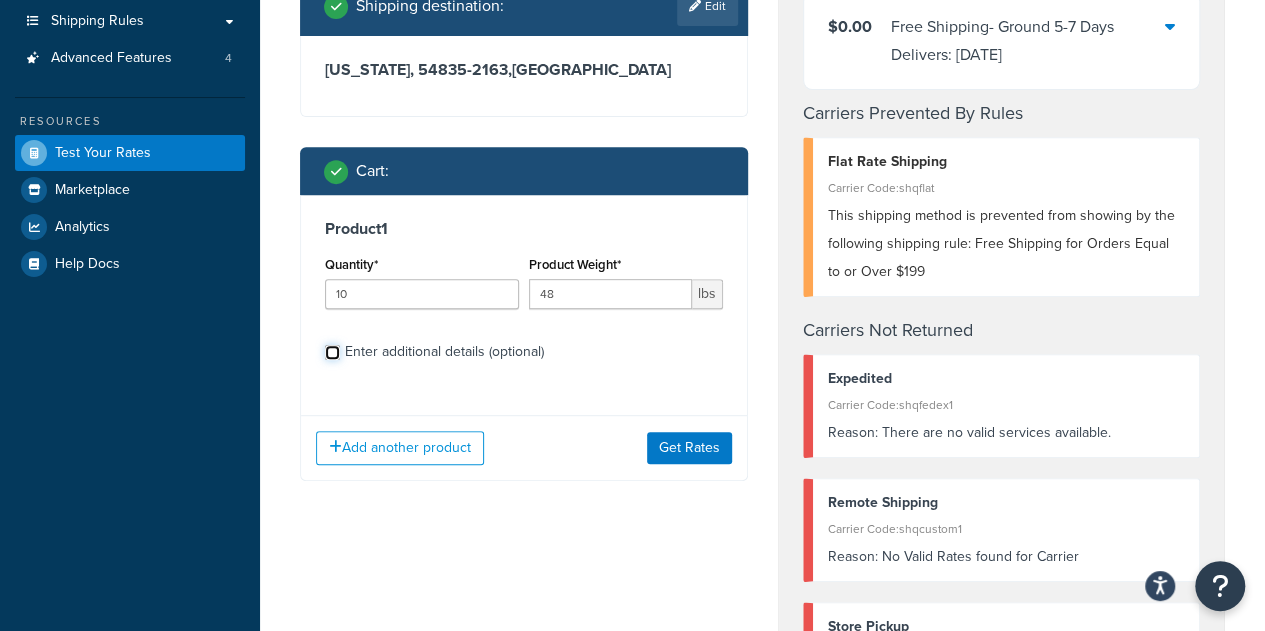 click on "Enter additional details (optional)" at bounding box center (332, 352) 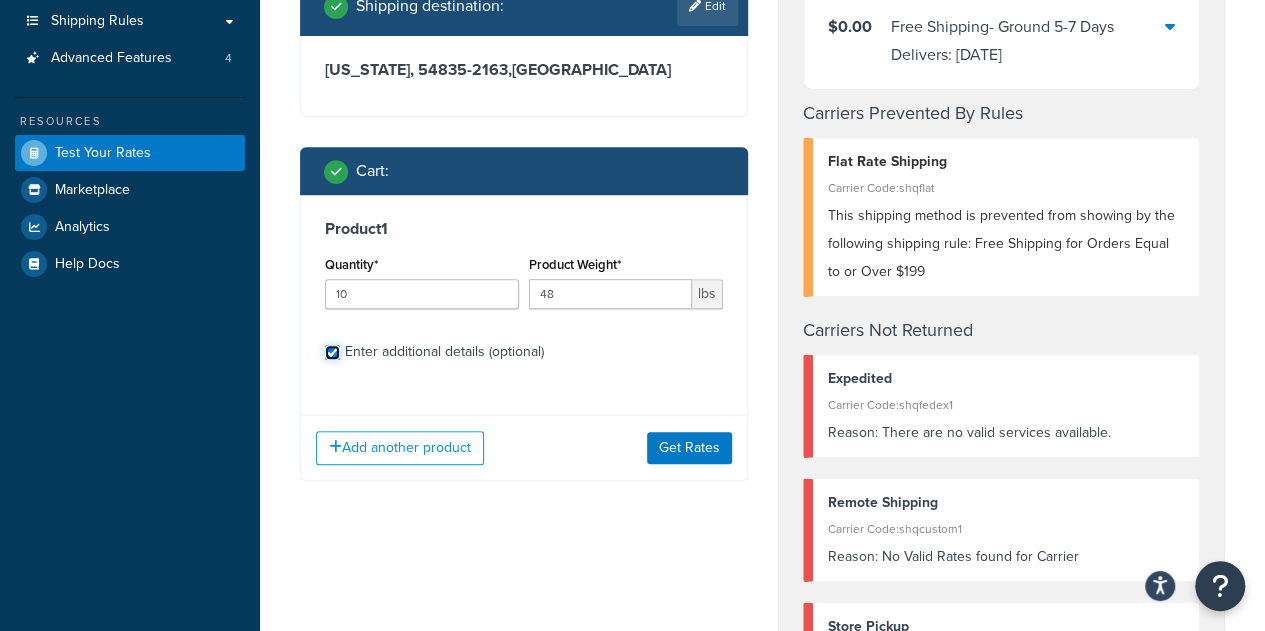 checkbox on "true" 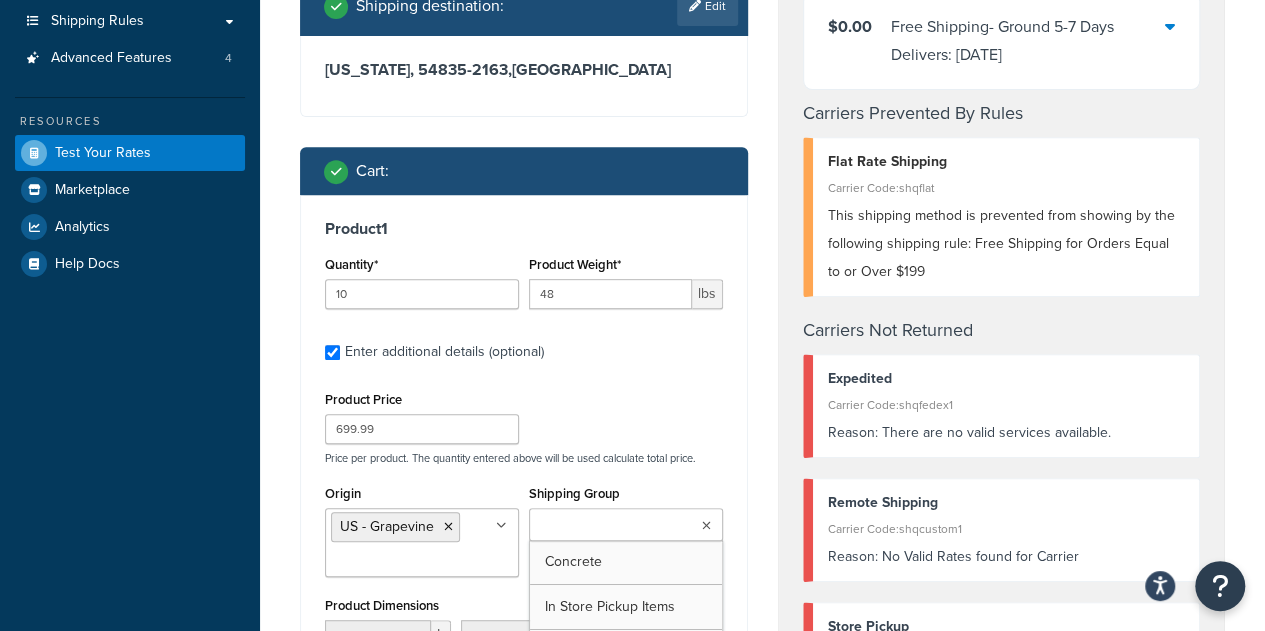 click at bounding box center (626, 524) 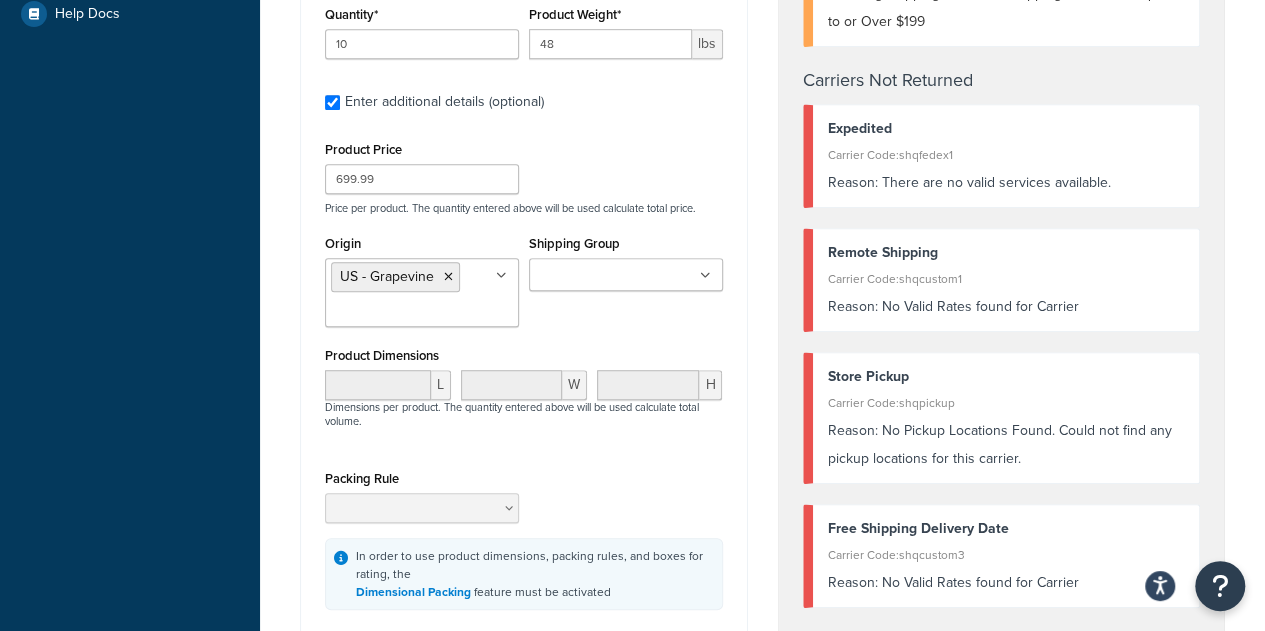 scroll, scrollTop: 596, scrollLeft: 0, axis: vertical 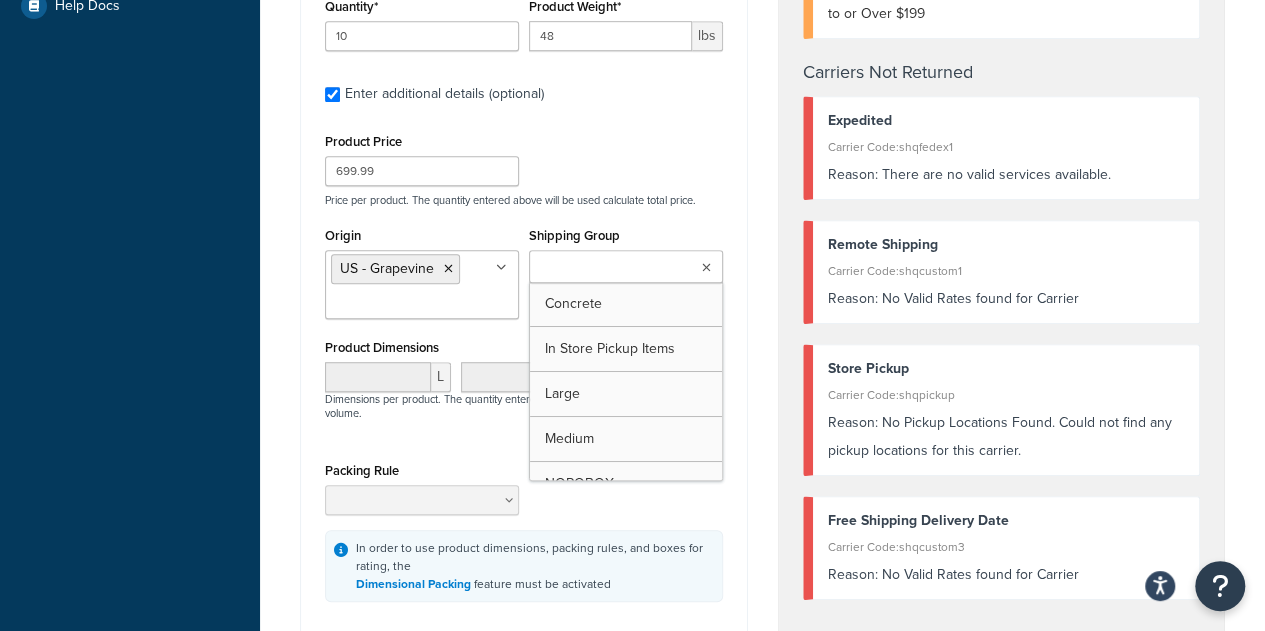 click at bounding box center [626, 266] 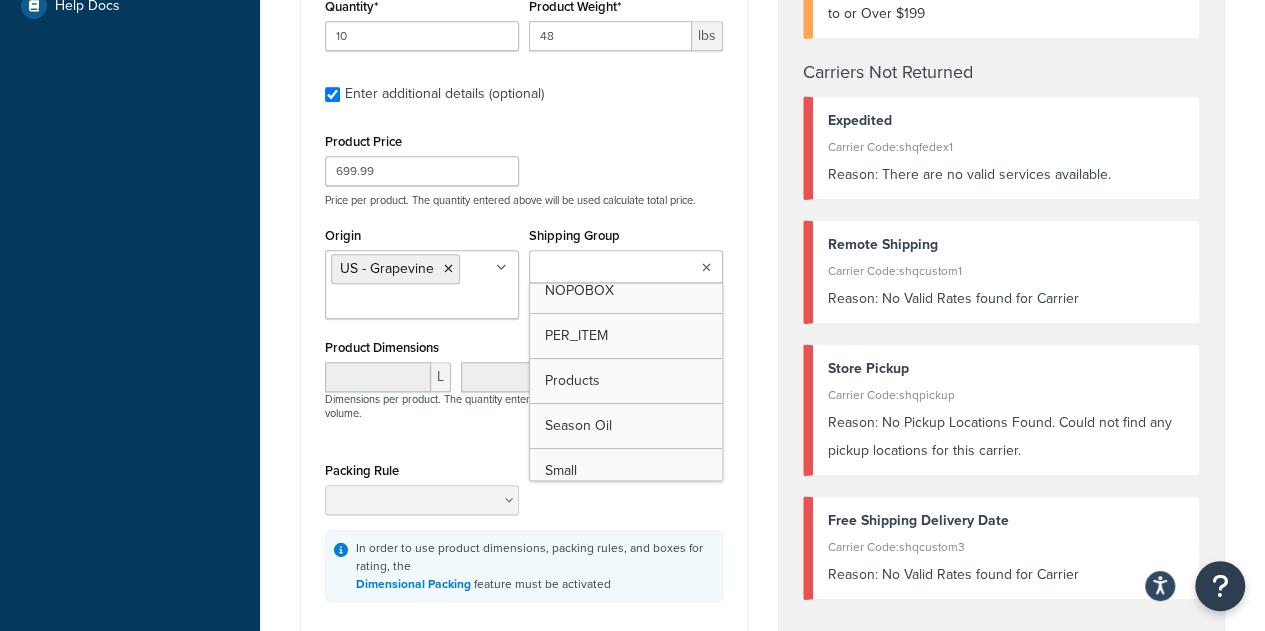 scroll, scrollTop: 195, scrollLeft: 0, axis: vertical 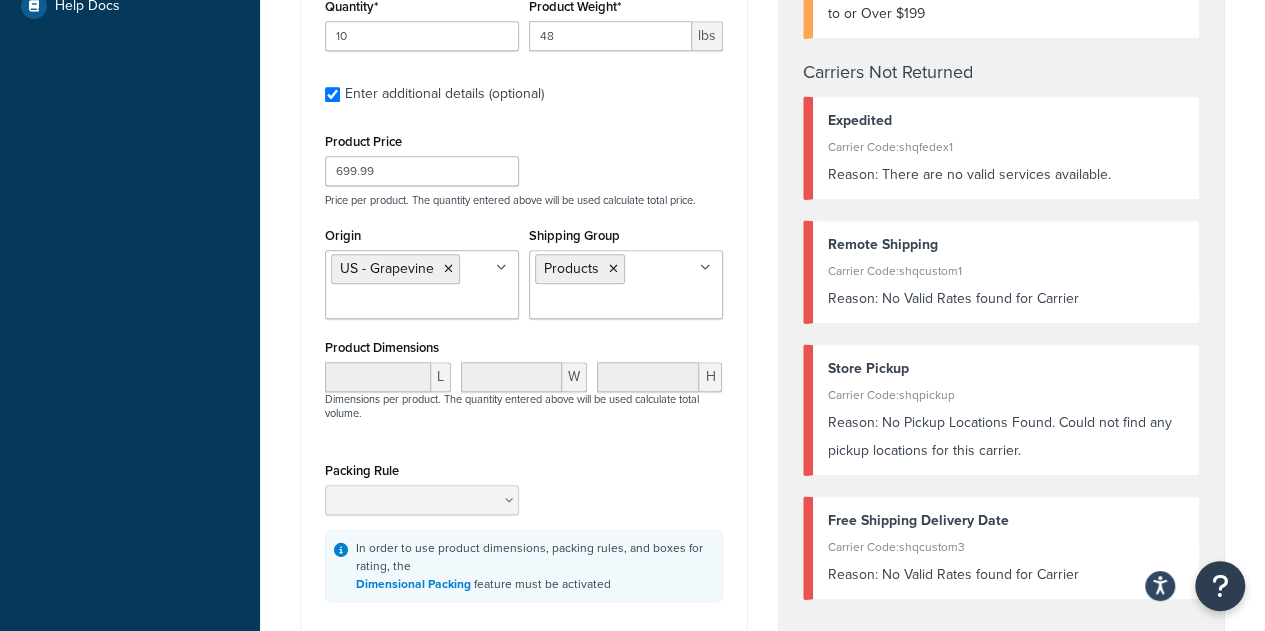 click on "Product Price   699.99 Price per product. The quantity entered above will be used calculate total price." at bounding box center (524, 167) 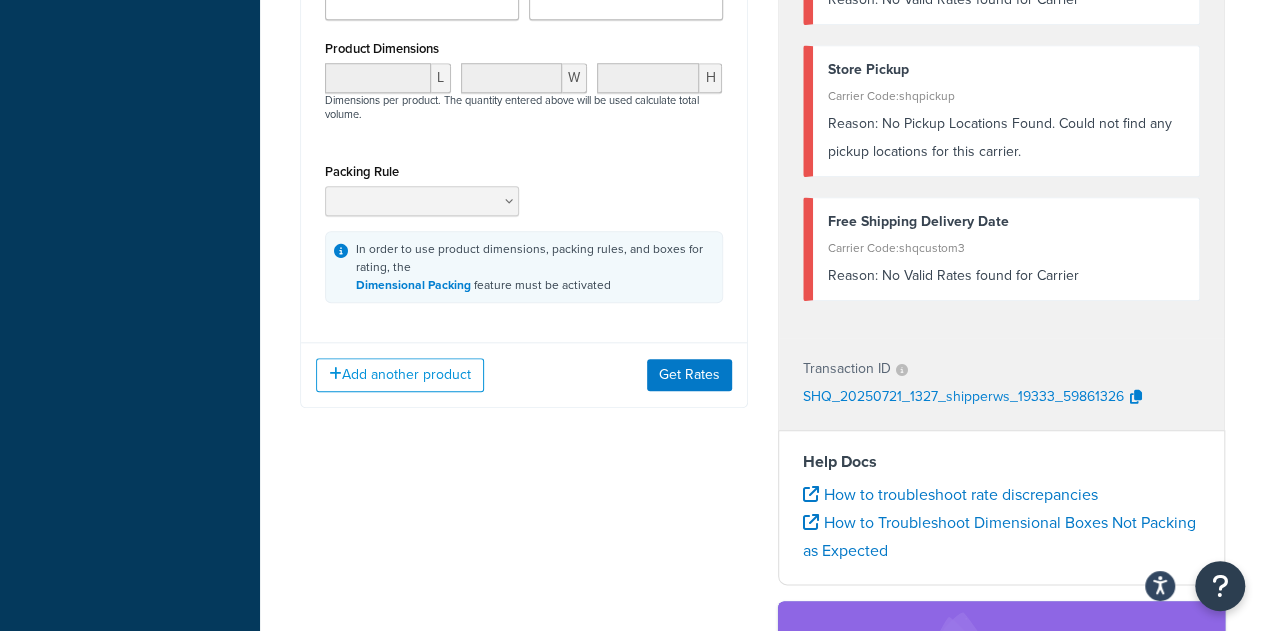 scroll, scrollTop: 897, scrollLeft: 0, axis: vertical 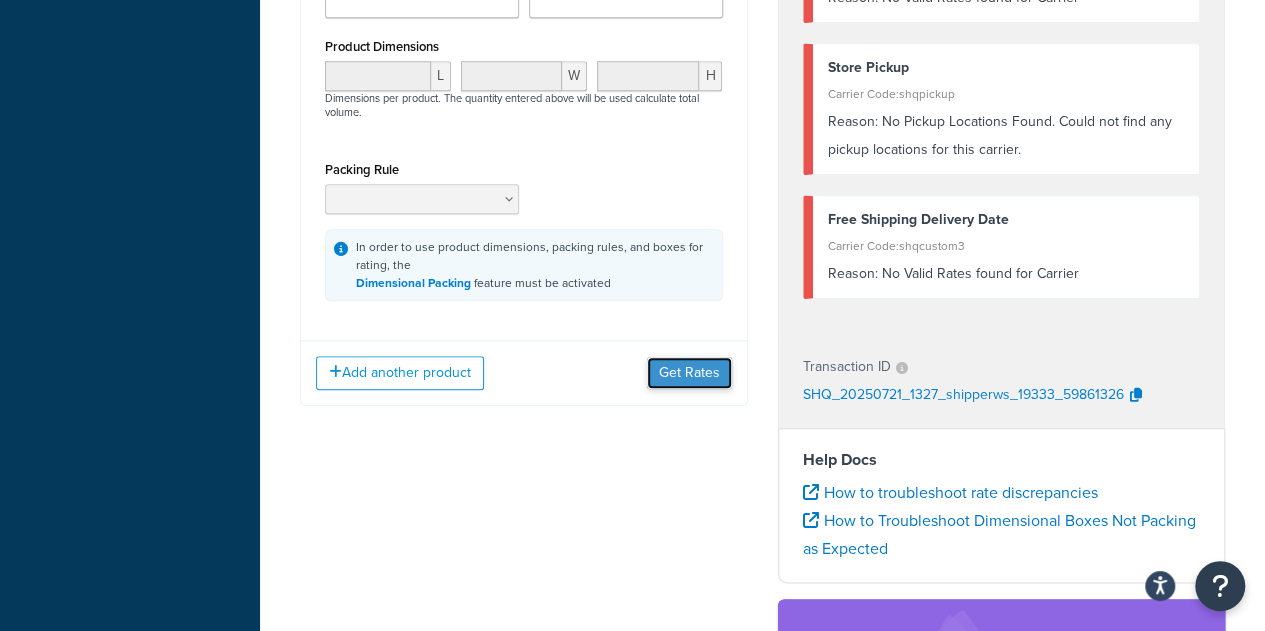 click on "Get Rates" at bounding box center (689, 373) 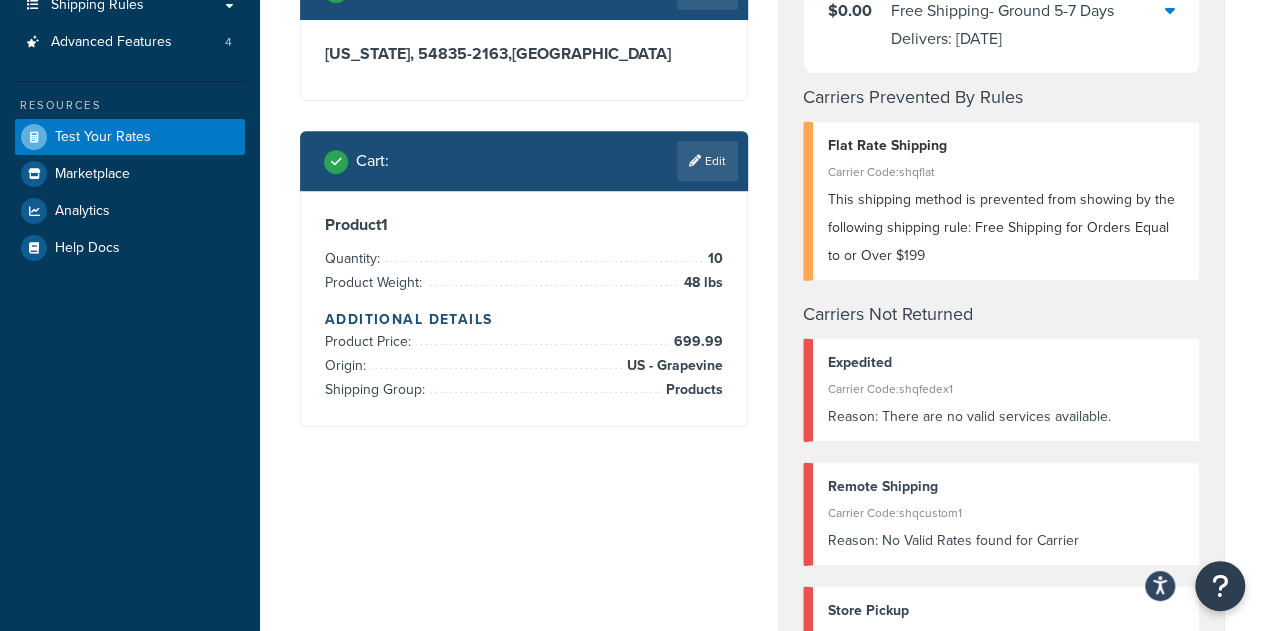 scroll, scrollTop: 358, scrollLeft: 0, axis: vertical 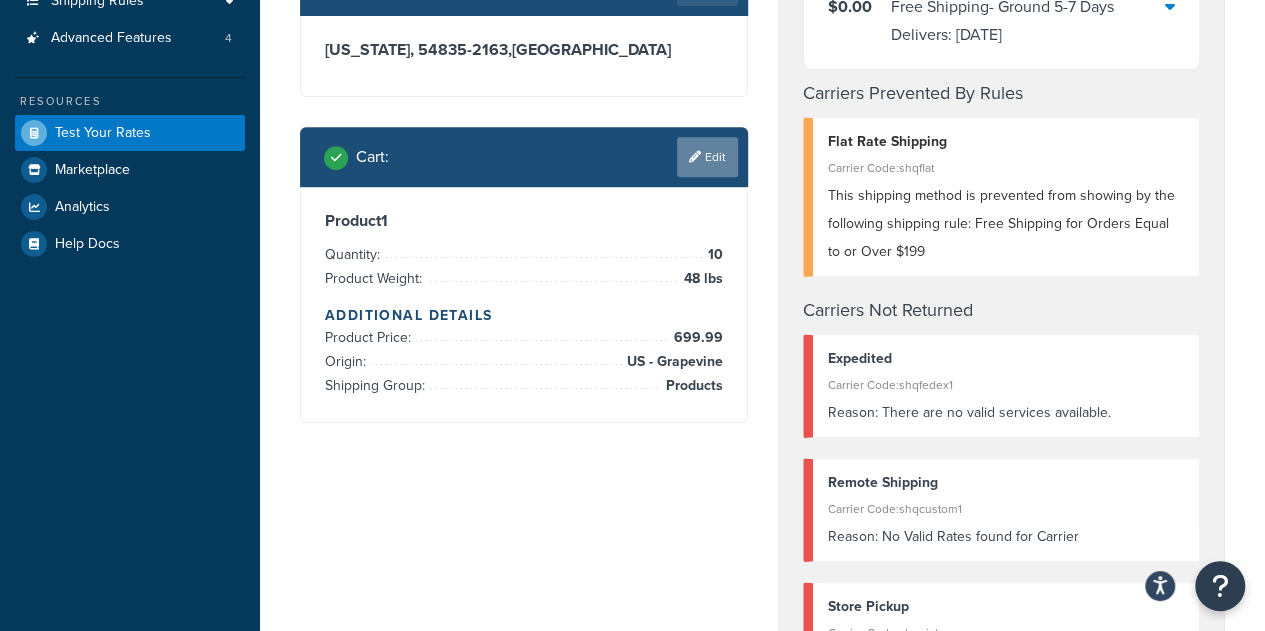 click on "Edit" at bounding box center (707, 157) 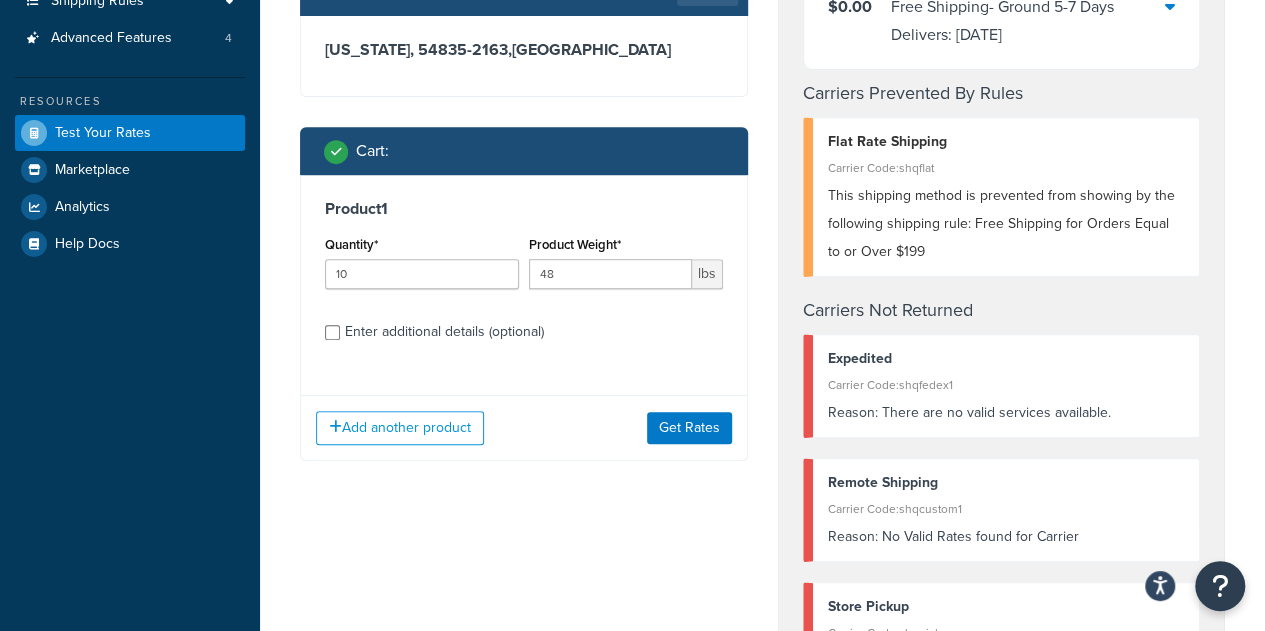 click on "Enter additional details (optional)" at bounding box center (524, 330) 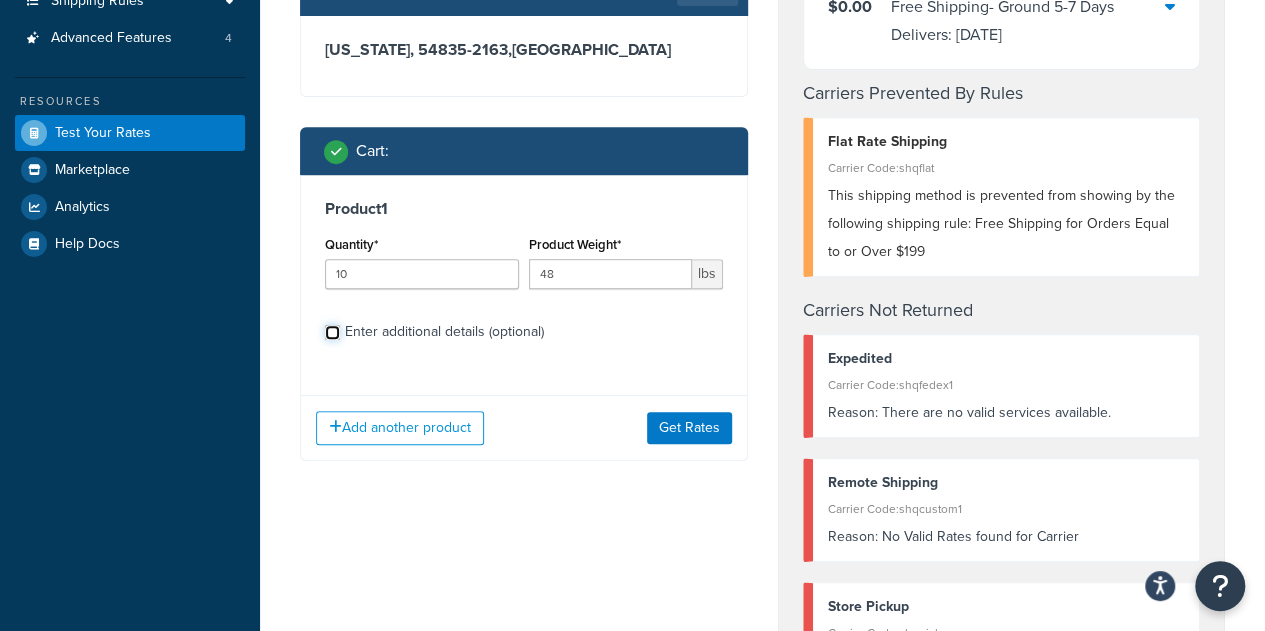 click on "Enter additional details (optional)" at bounding box center [332, 332] 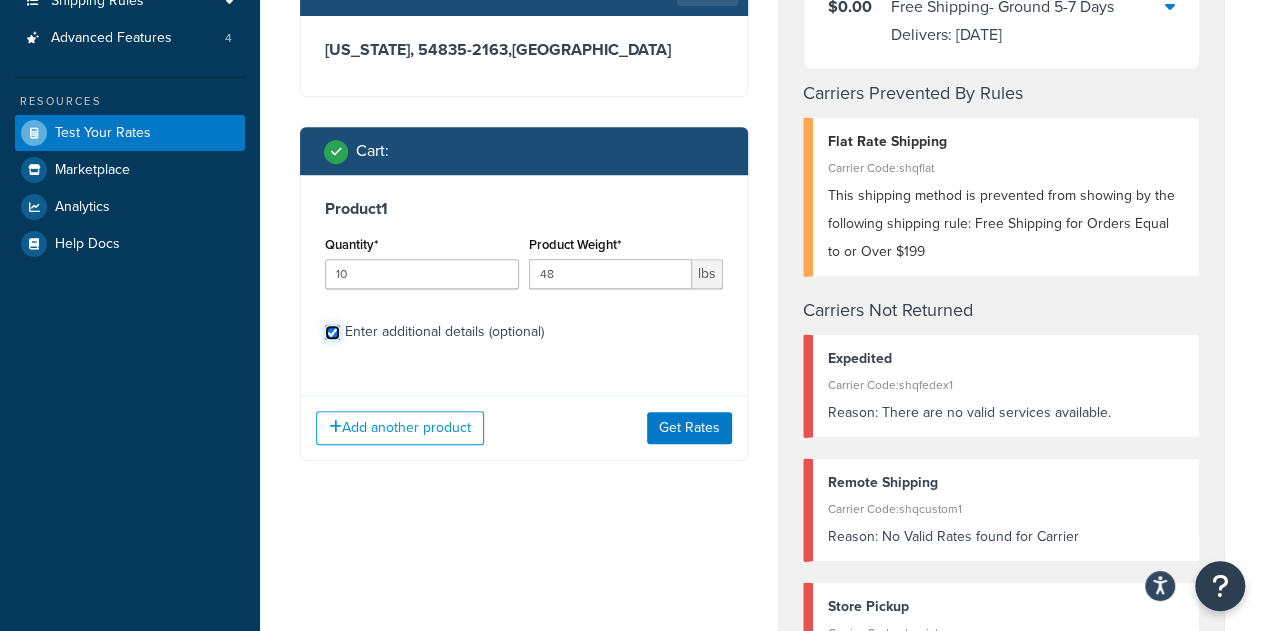 checkbox on "true" 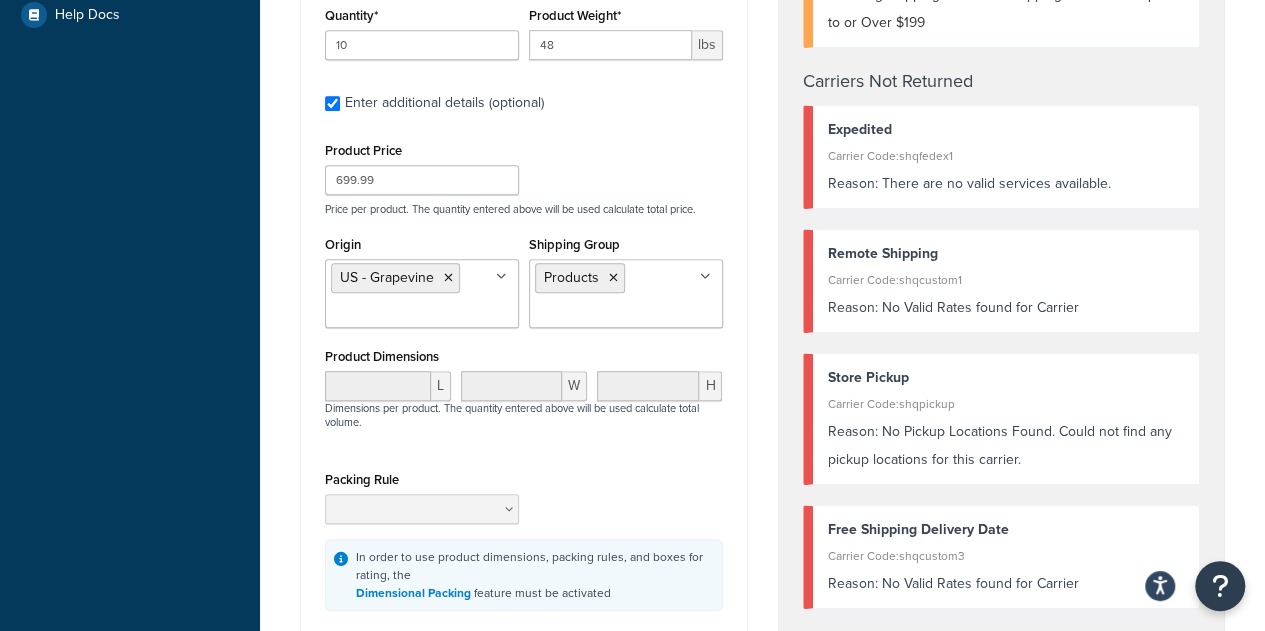 scroll, scrollTop: 584, scrollLeft: 0, axis: vertical 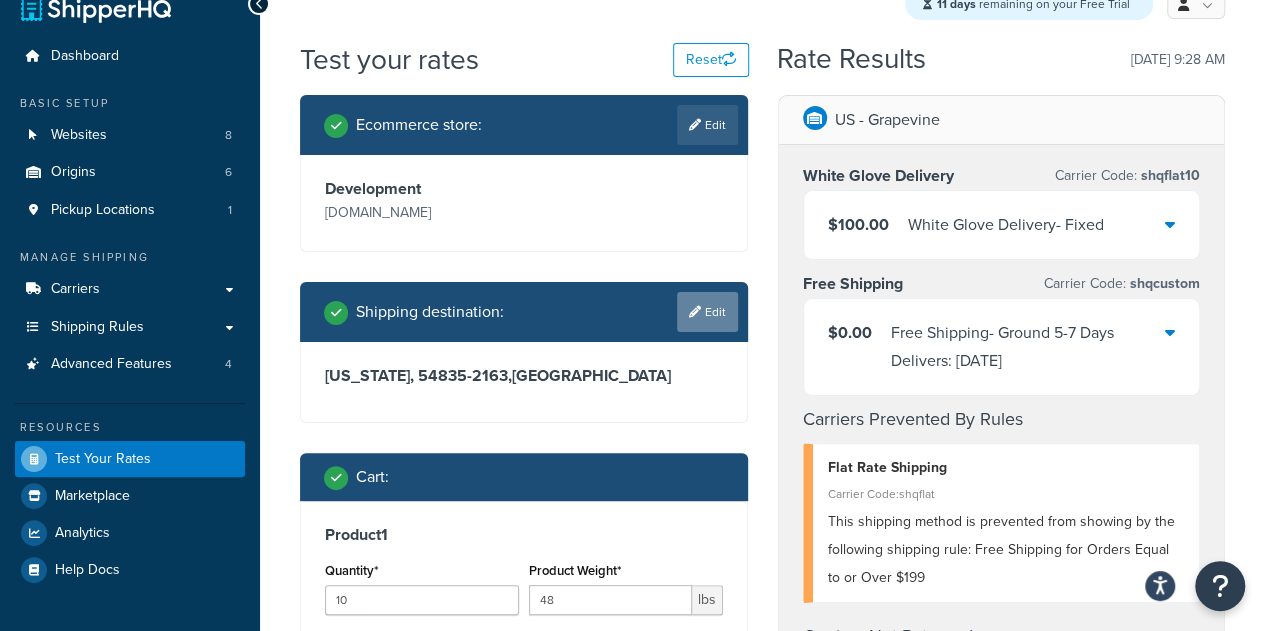 click on "Edit" at bounding box center (707, 312) 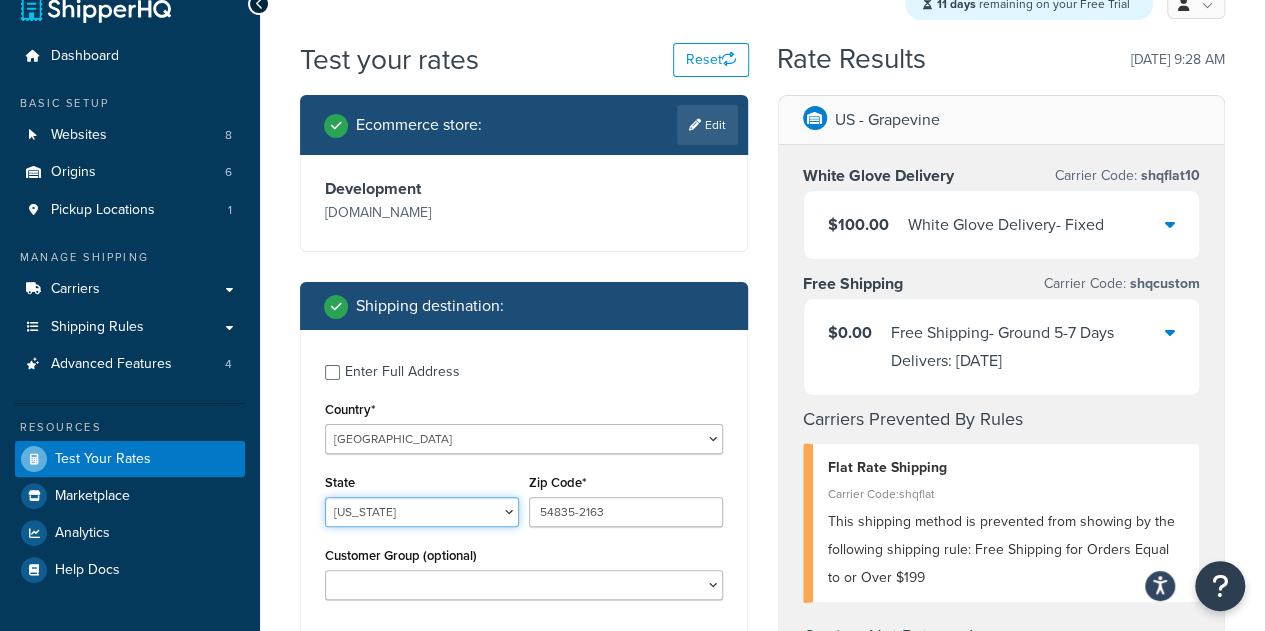 click on "[US_STATE]  [US_STATE]  [US_STATE]  [US_STATE]  [US_STATE]  Armed Forces Americas  Armed Forces [GEOGRAPHIC_DATA], [GEOGRAPHIC_DATA], [GEOGRAPHIC_DATA], [GEOGRAPHIC_DATA]  Armed Forces Pacific  [US_STATE]  [US_STATE]  [US_STATE]  [US_STATE]  [US_STATE]  [US_STATE]  [US_STATE]  [US_STATE]  [US_STATE]  [US_STATE]  [US_STATE]  [US_STATE]  [US_STATE]  [US_STATE]  [US_STATE]  [US_STATE]  [US_STATE]  [US_STATE]  [PERSON_NAME][US_STATE]  [US_STATE]  [US_STATE]  [US_STATE]  [US_STATE]  [US_STATE]  [US_STATE]  [US_STATE]  [US_STATE]  [US_STATE]  [US_STATE]  [US_STATE]  [US_STATE]  [US_STATE]  [US_STATE]  [US_STATE]  [US_STATE]  [US_STATE]  [US_STATE]  [US_STATE]  [US_STATE]  [US_STATE]  [US_STATE]  [US_STATE]  [US_STATE]  [US_STATE]  [US_STATE]  [US_STATE]  [GEOGRAPHIC_DATA] [GEOGRAPHIC_DATA]  [US_STATE]  [US_STATE]  [GEOGRAPHIC_DATA]  [US_STATE][PERSON_NAME][US_STATE]  [US_STATE][PERSON_NAME]  [US_STATE]  [US_STATE]" at bounding box center (422, 512) 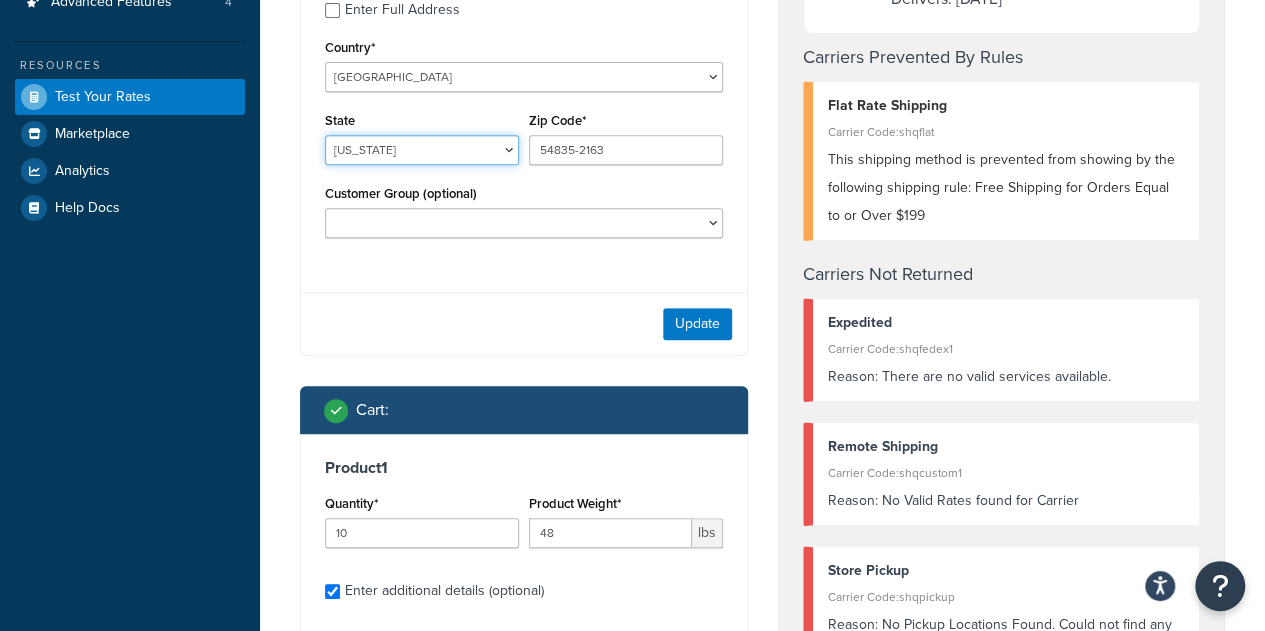 scroll, scrollTop: 408, scrollLeft: 0, axis: vertical 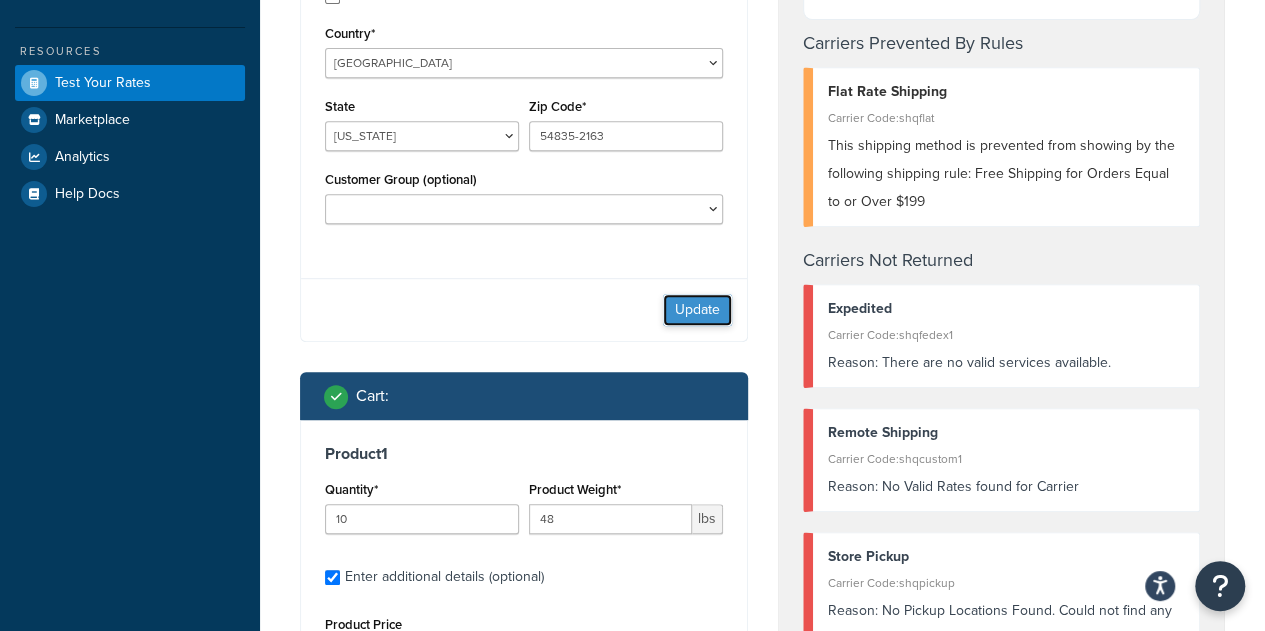 click on "Update" at bounding box center [697, 310] 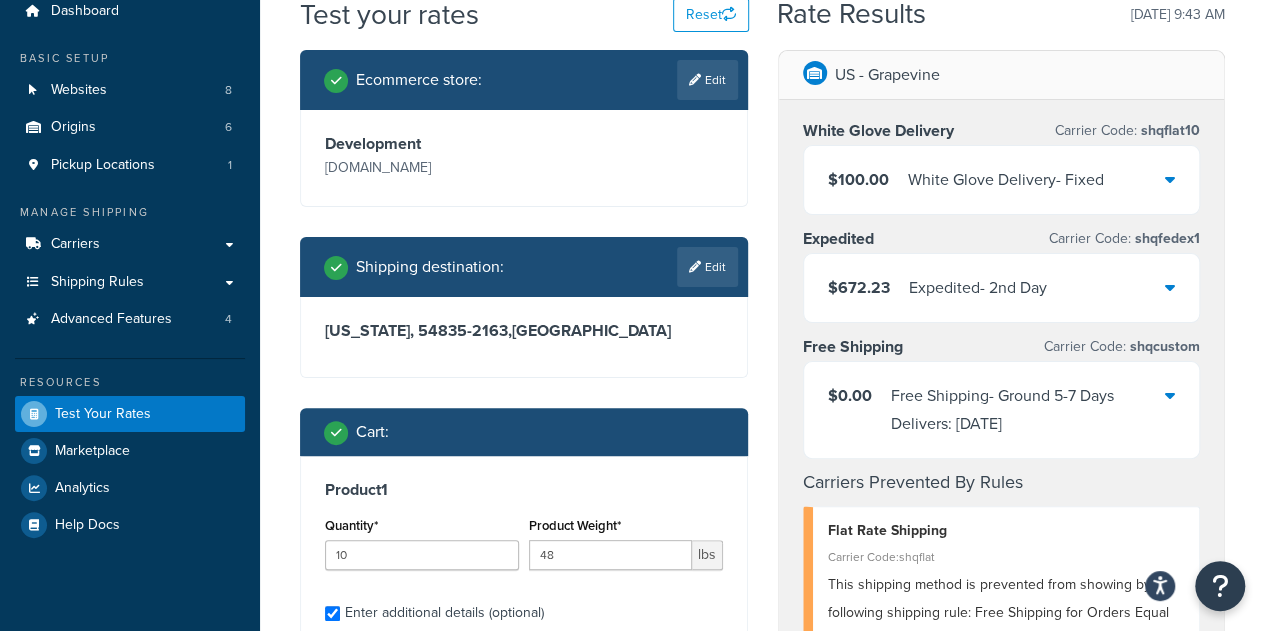 scroll, scrollTop: 0, scrollLeft: 0, axis: both 